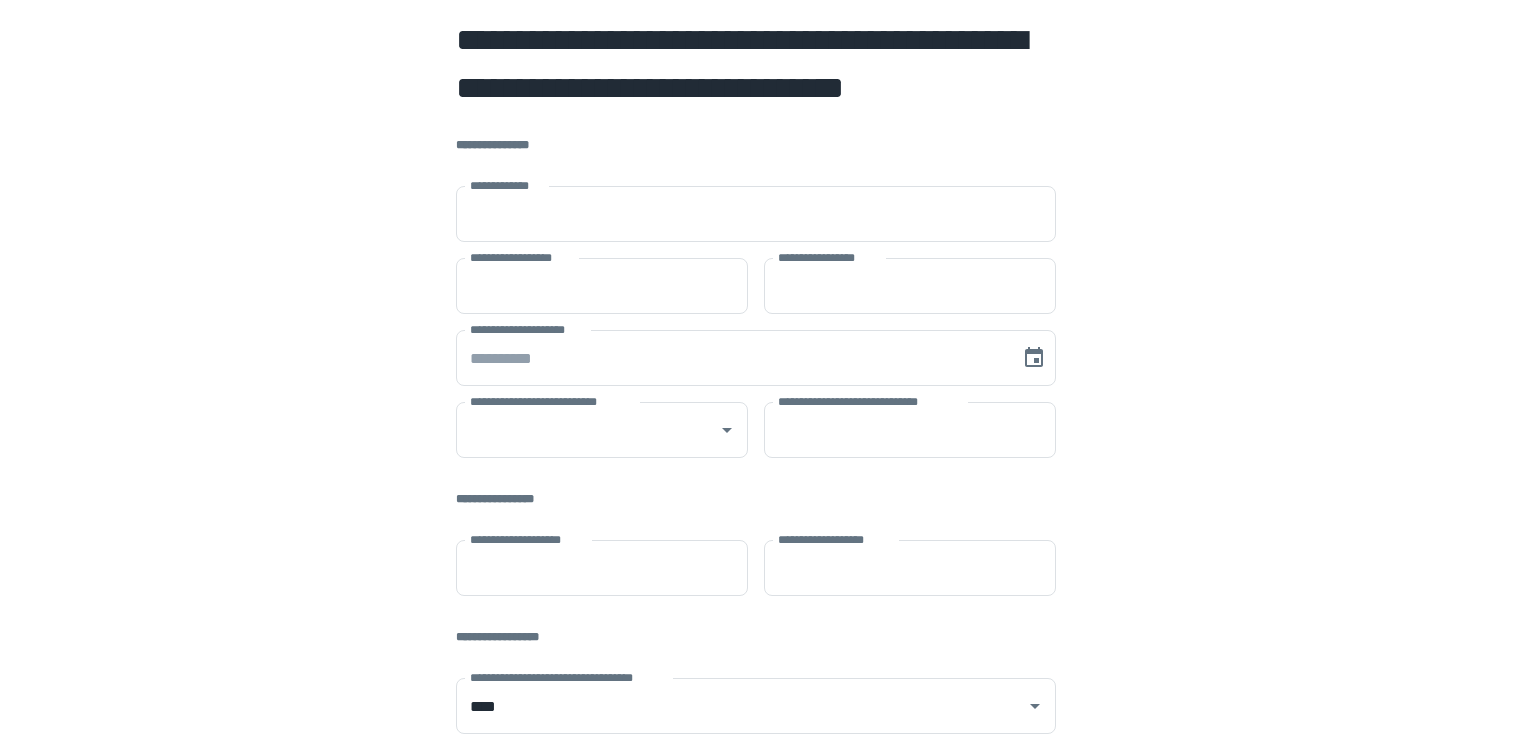 scroll, scrollTop: 0, scrollLeft: 0, axis: both 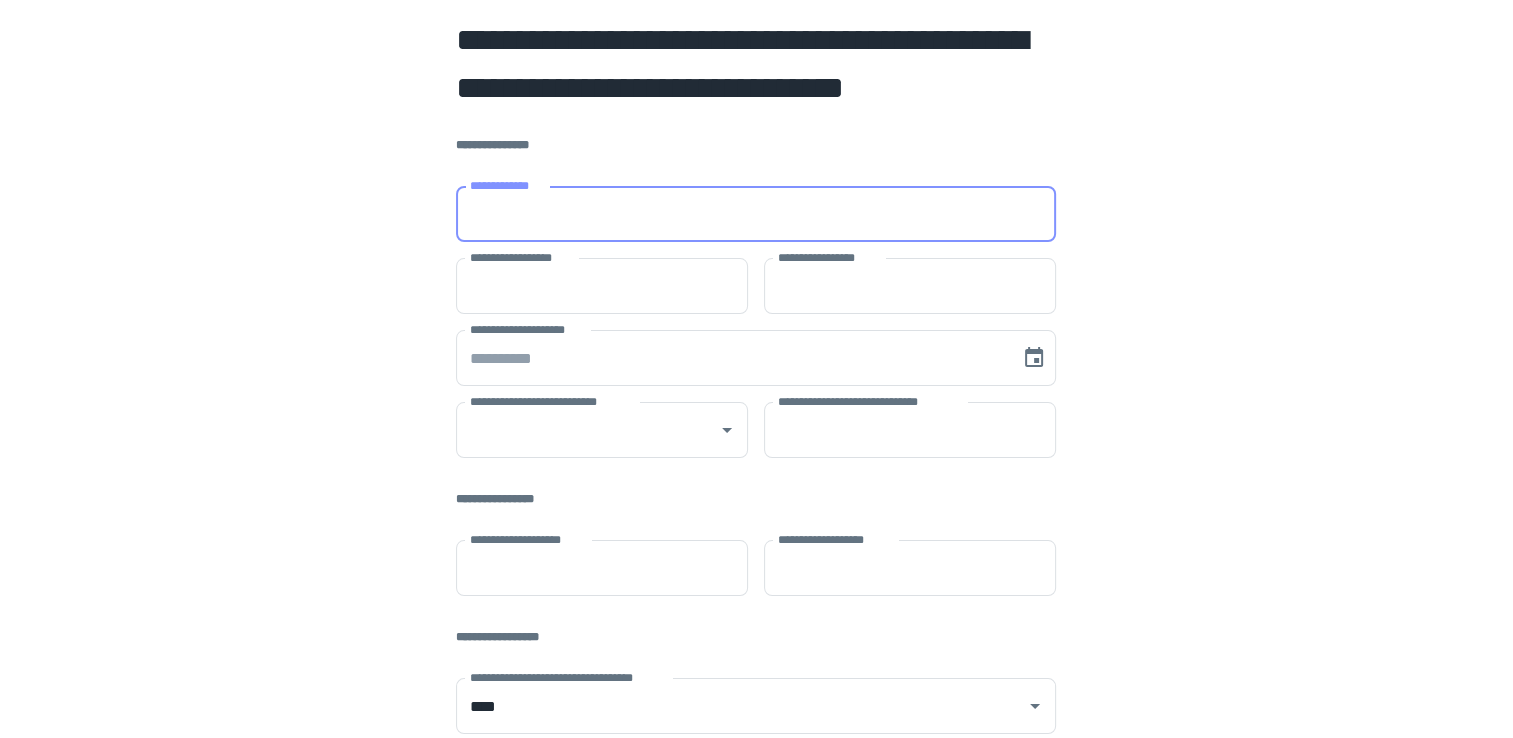 click on "**********" at bounding box center [756, 214] 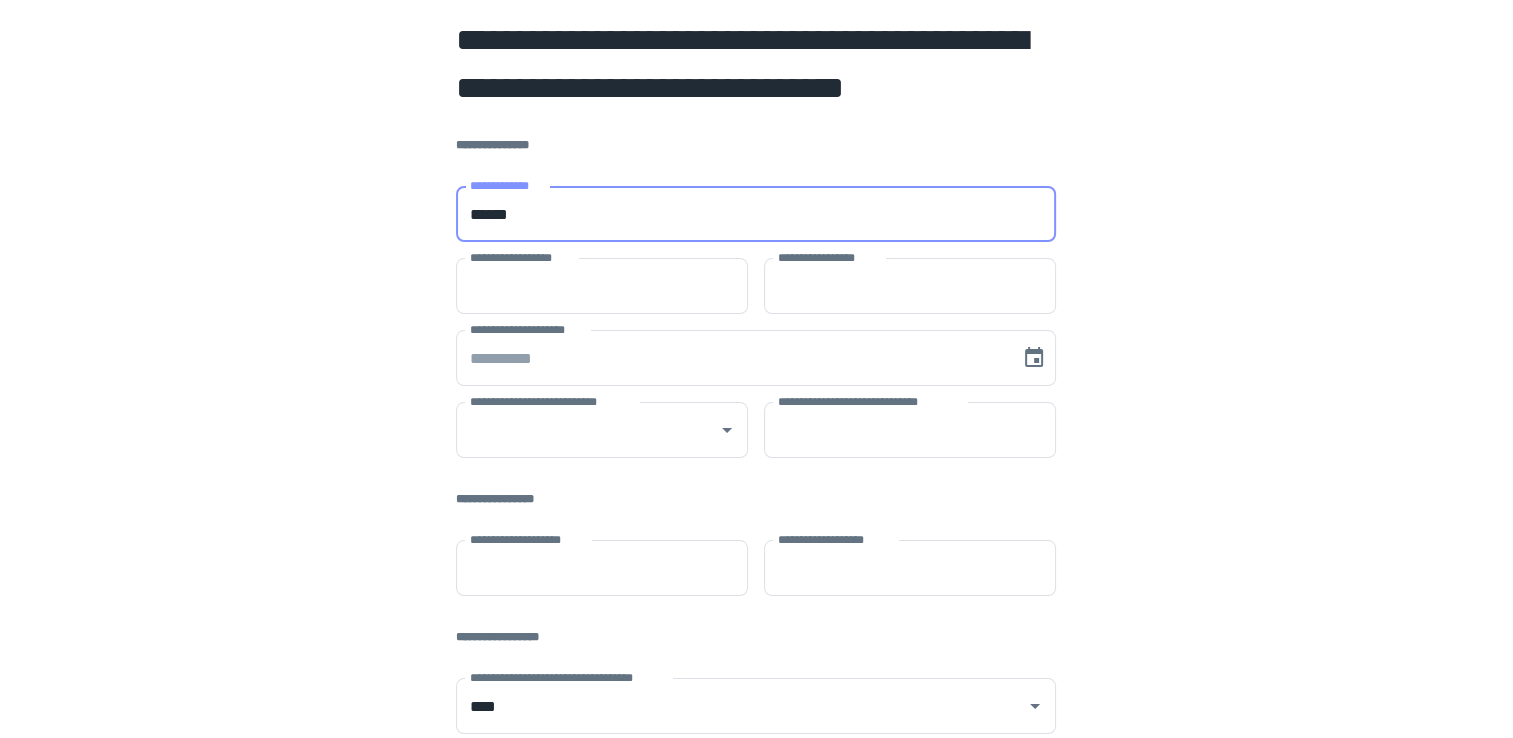 type on "**********" 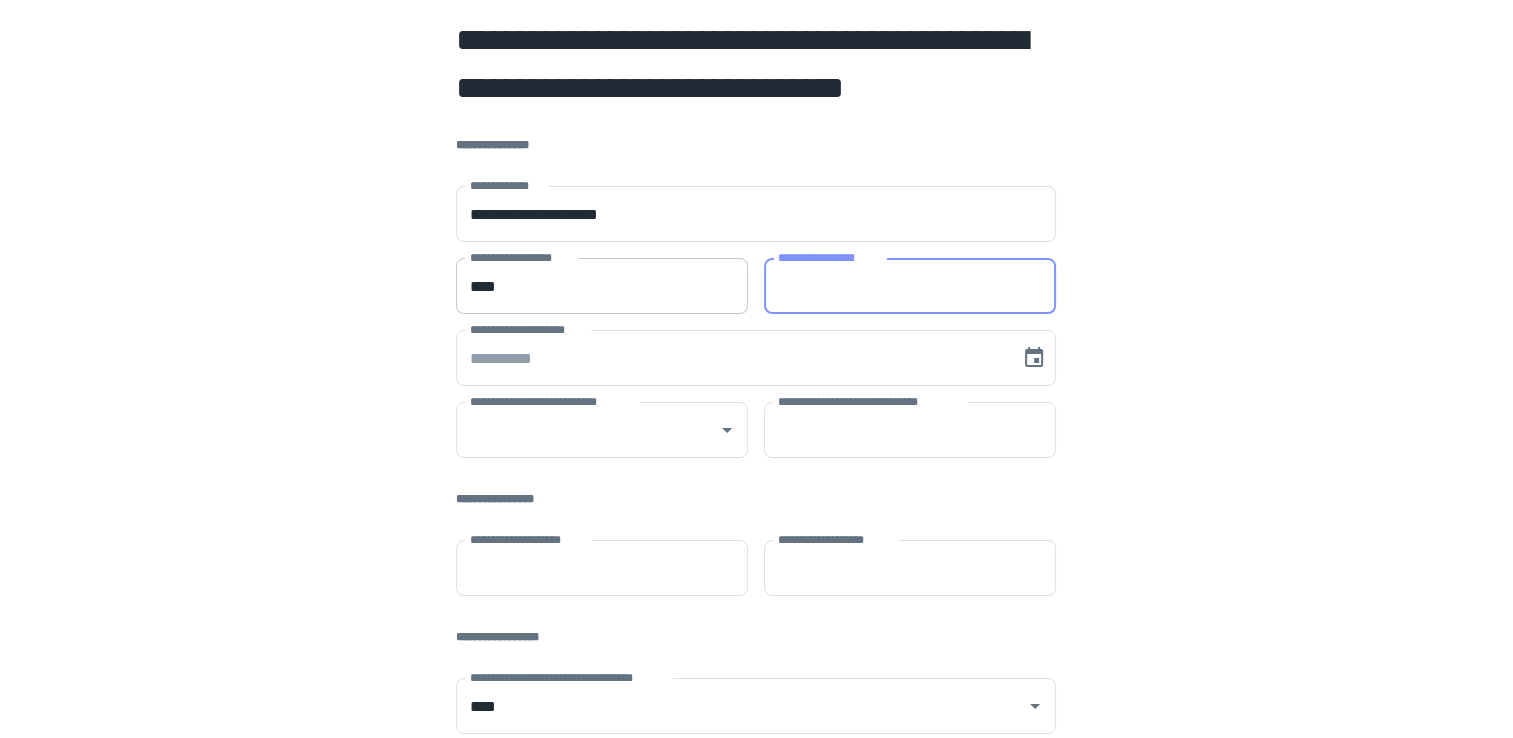click on "****" at bounding box center [602, 286] 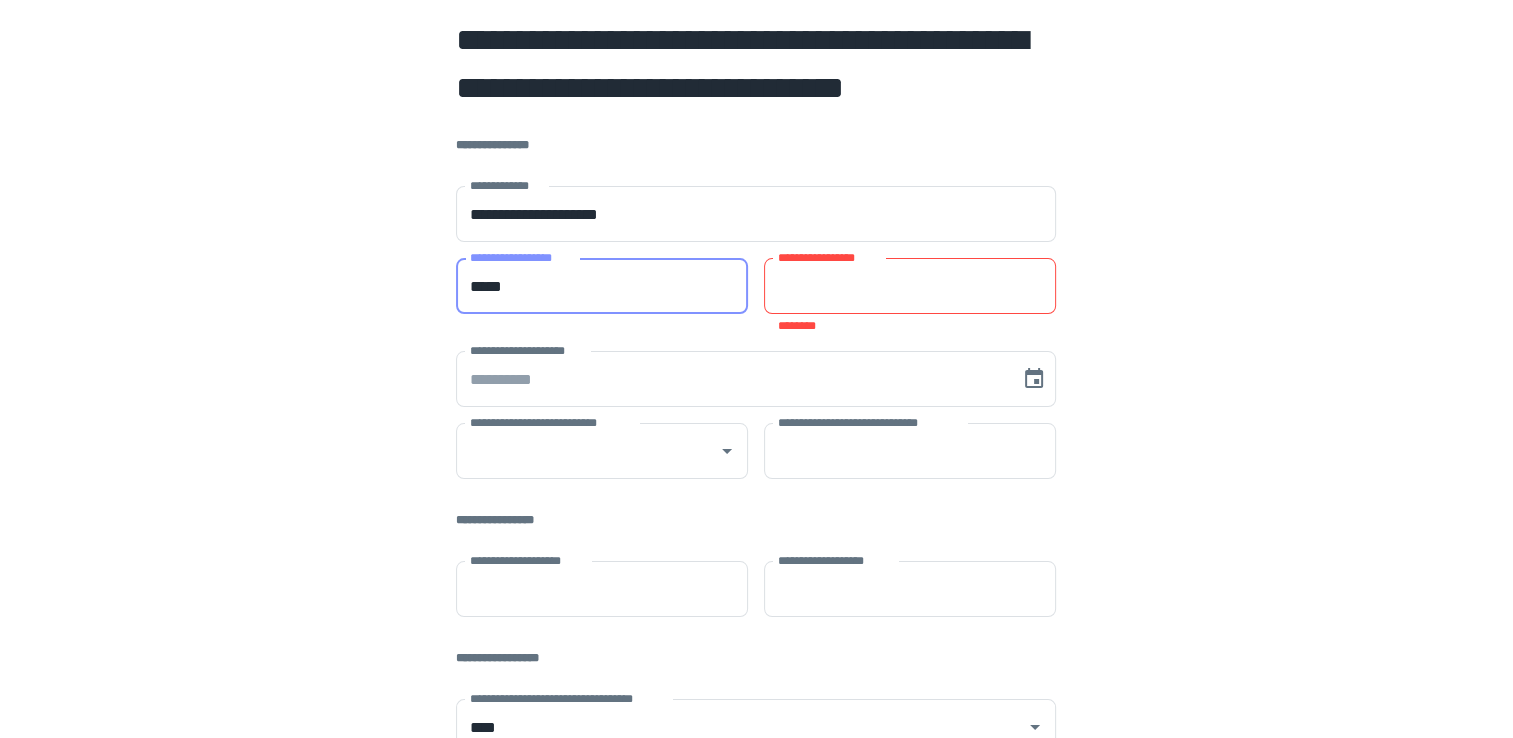 type on "*****" 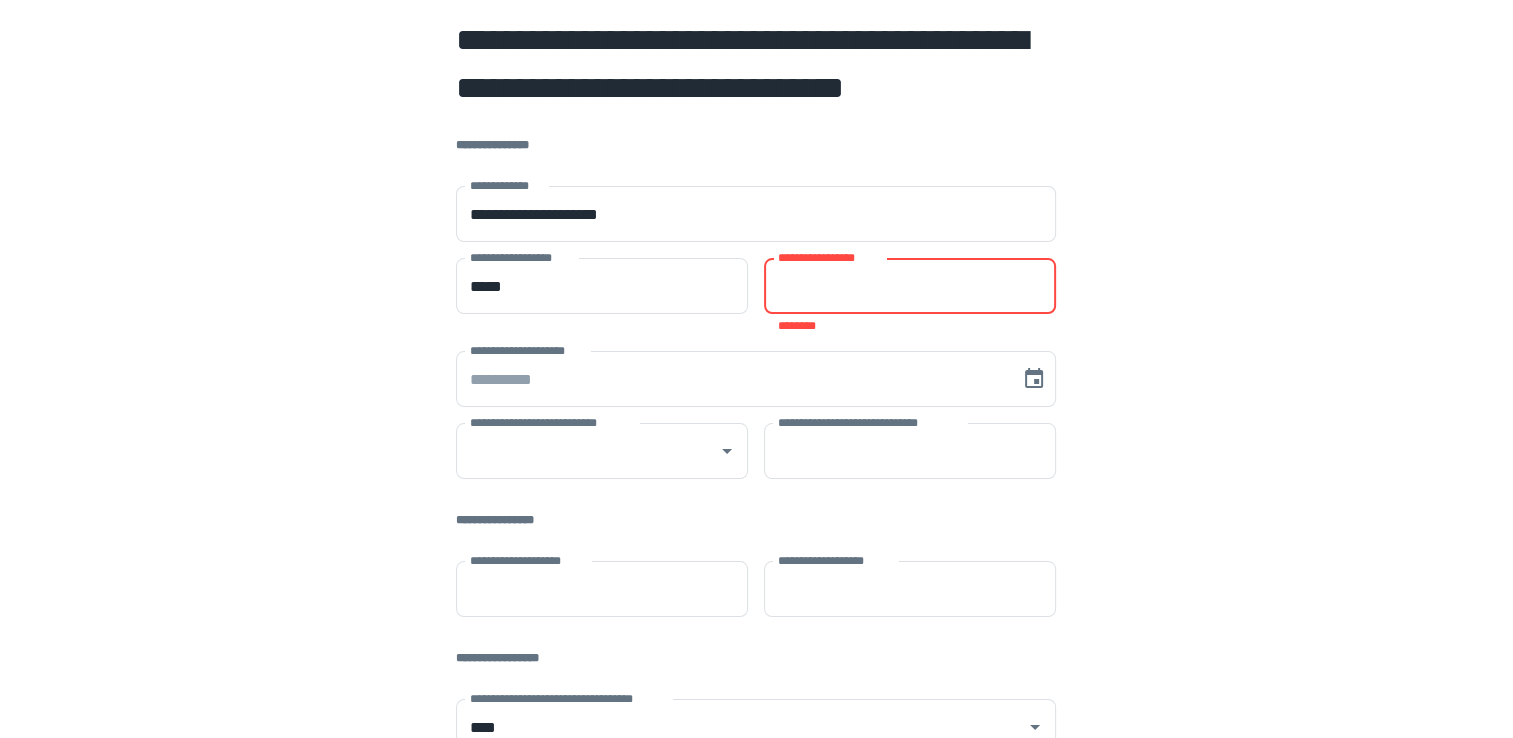 click on "**********" at bounding box center (910, 286) 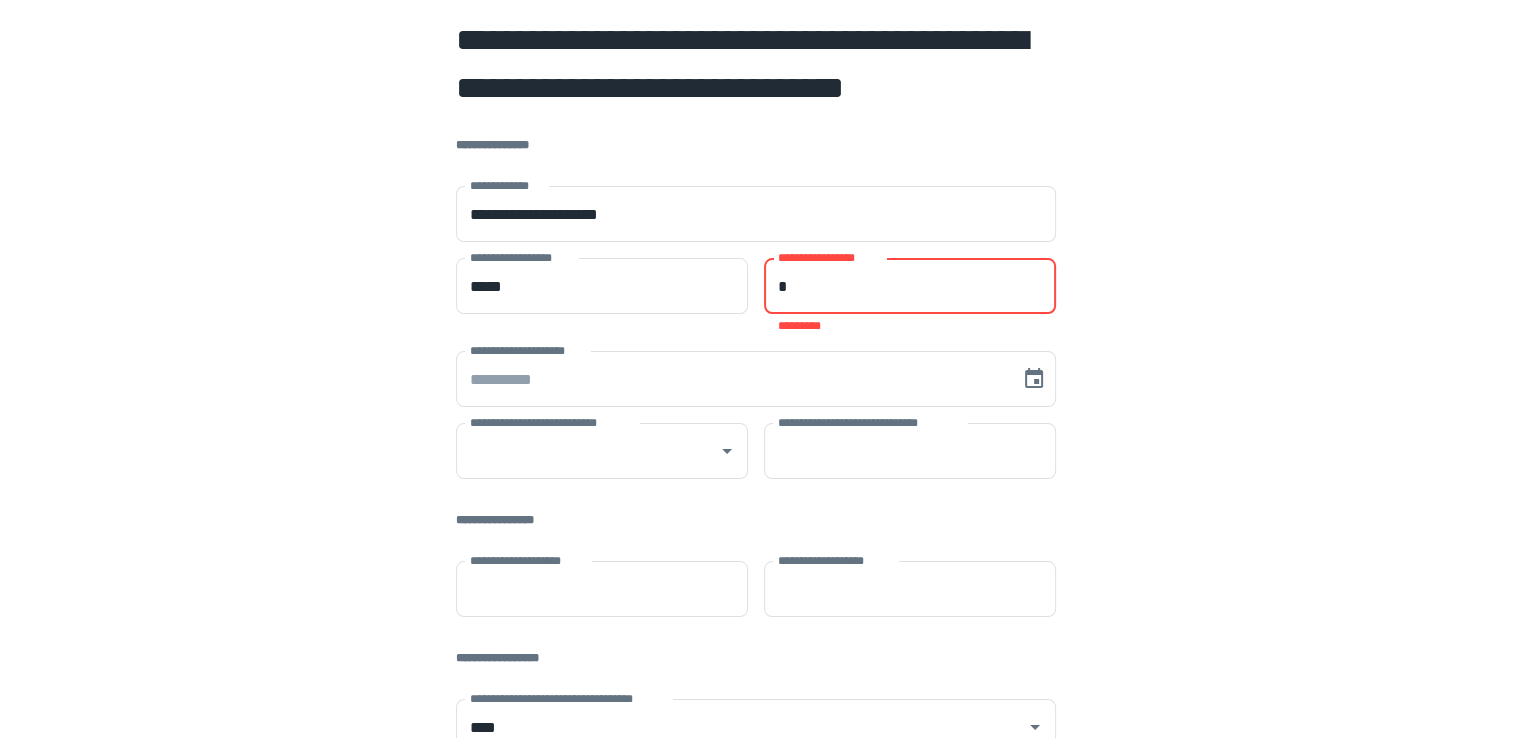 type on "*****" 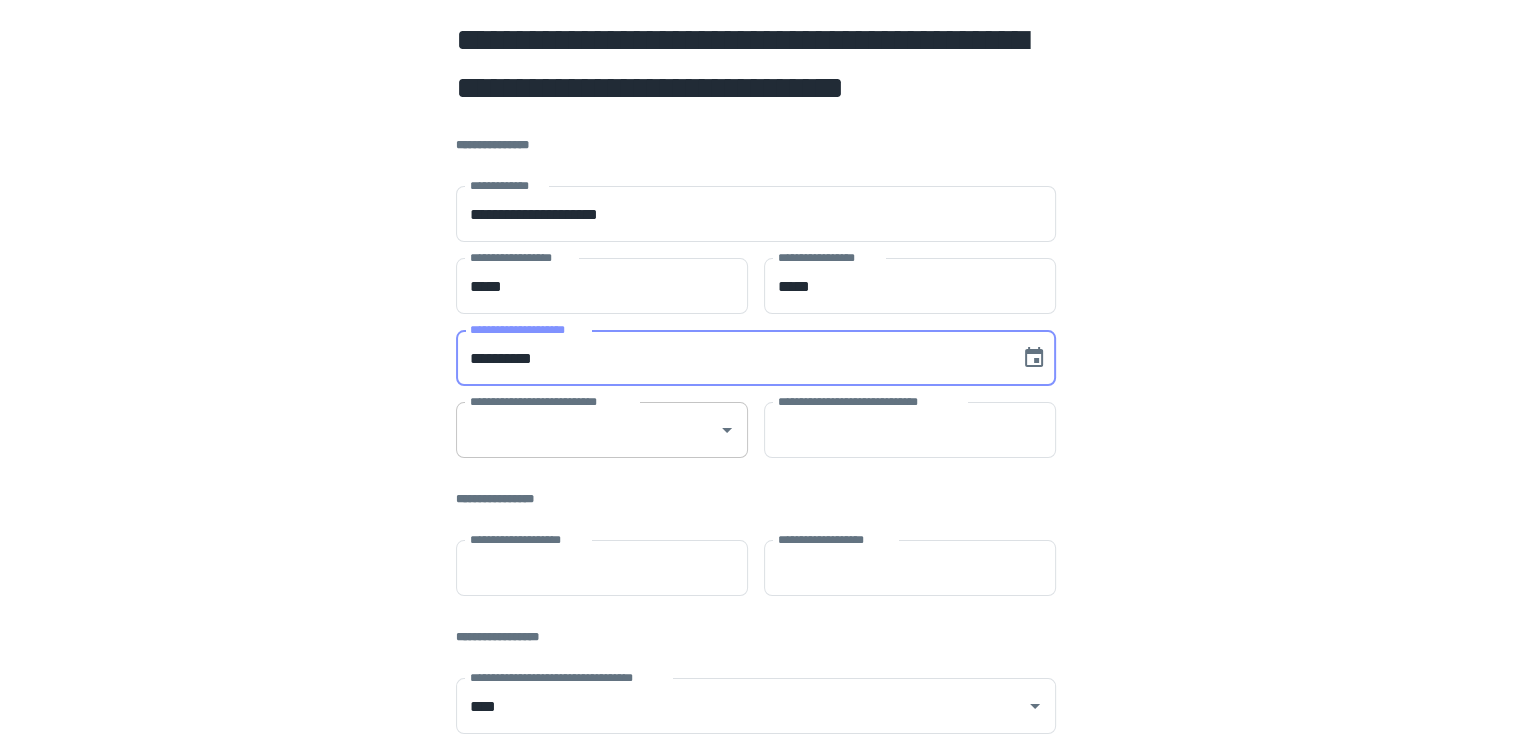 type on "**********" 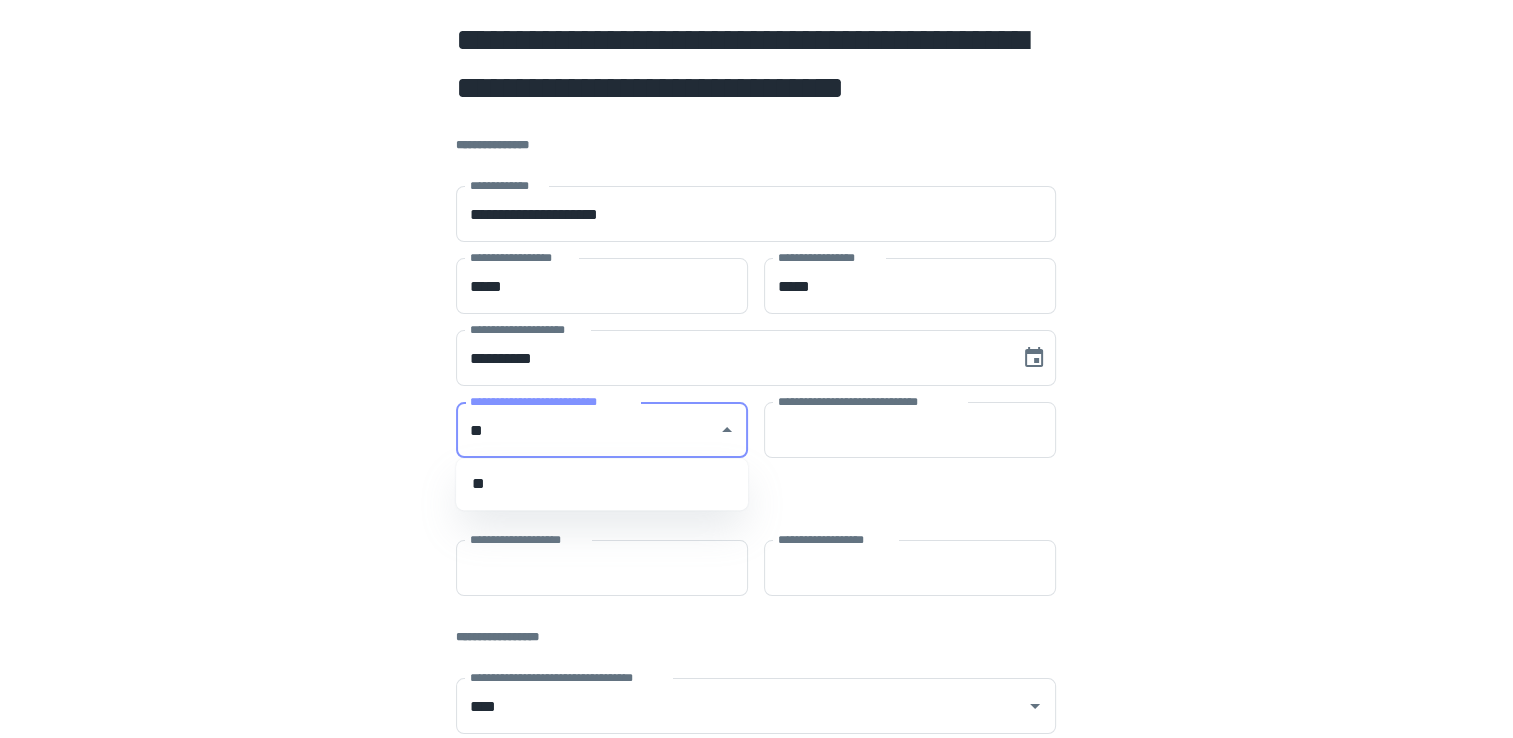 click on "**" at bounding box center [602, 484] 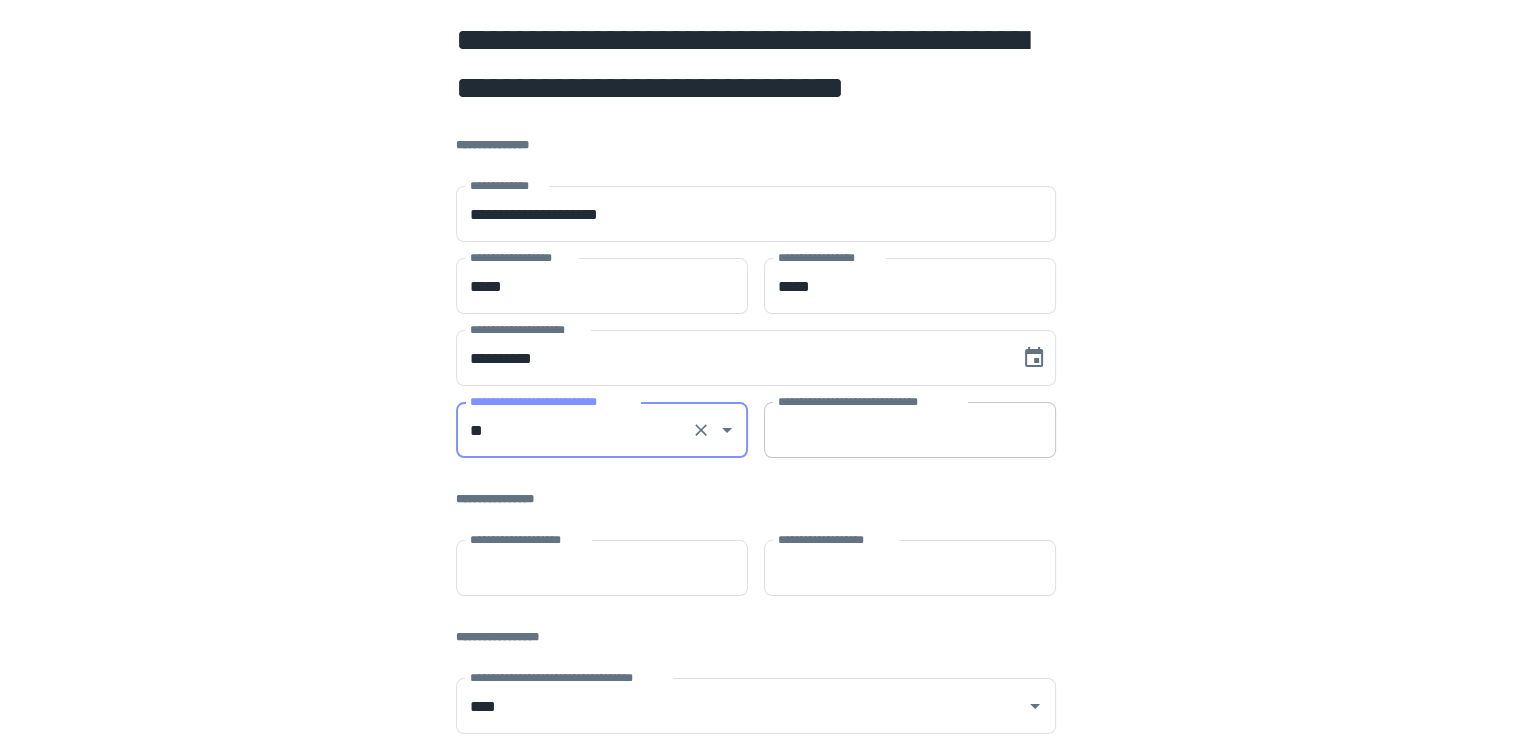type on "**" 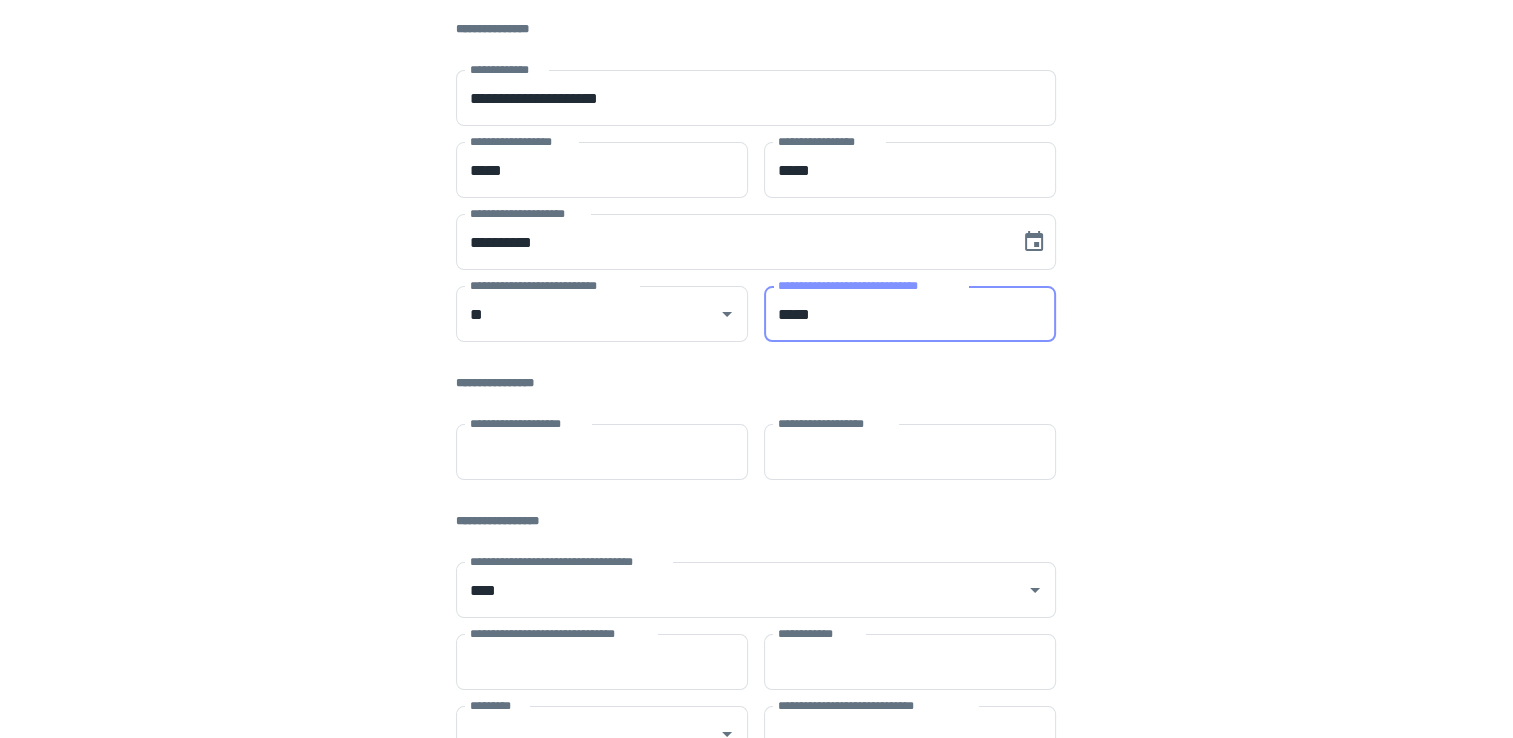 scroll, scrollTop: 170, scrollLeft: 0, axis: vertical 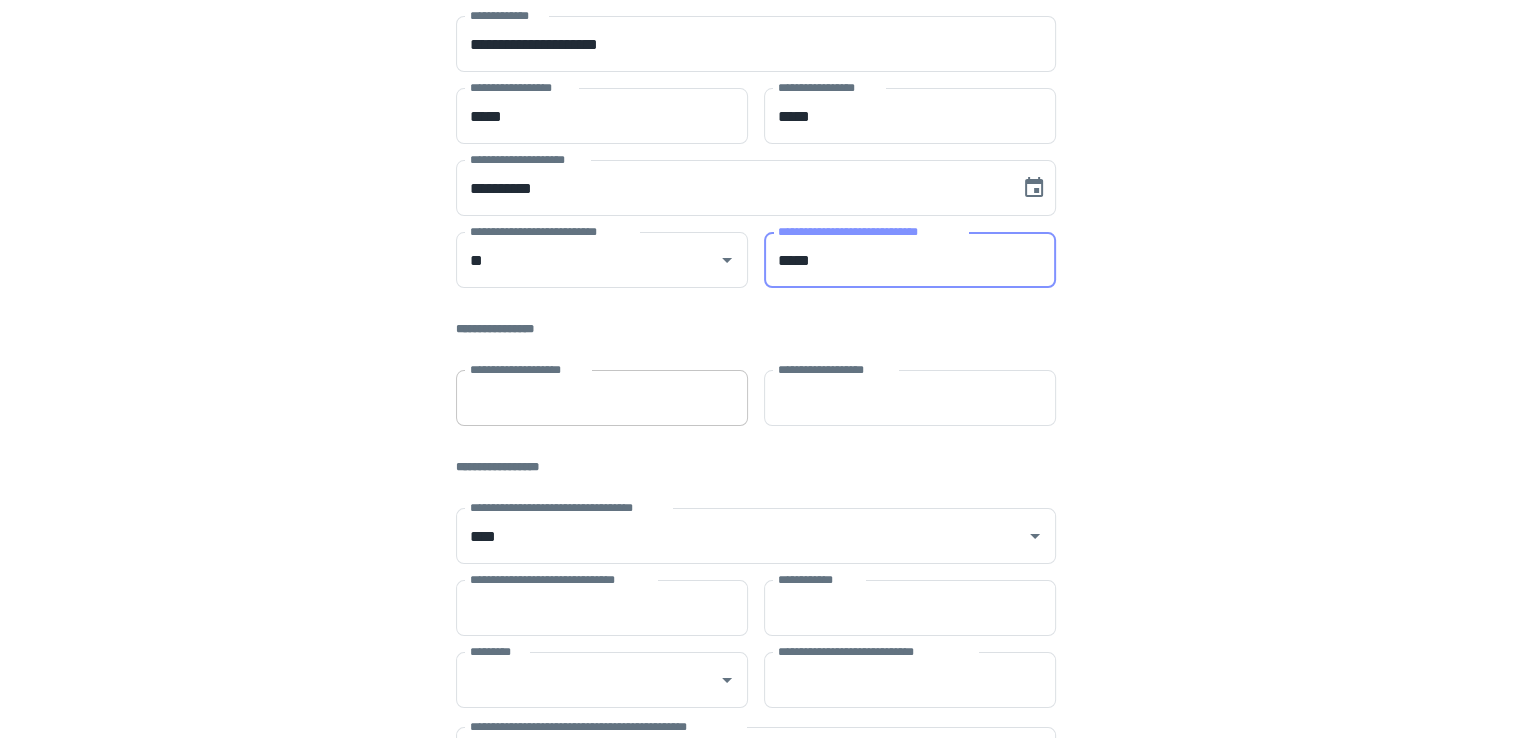 type on "*****" 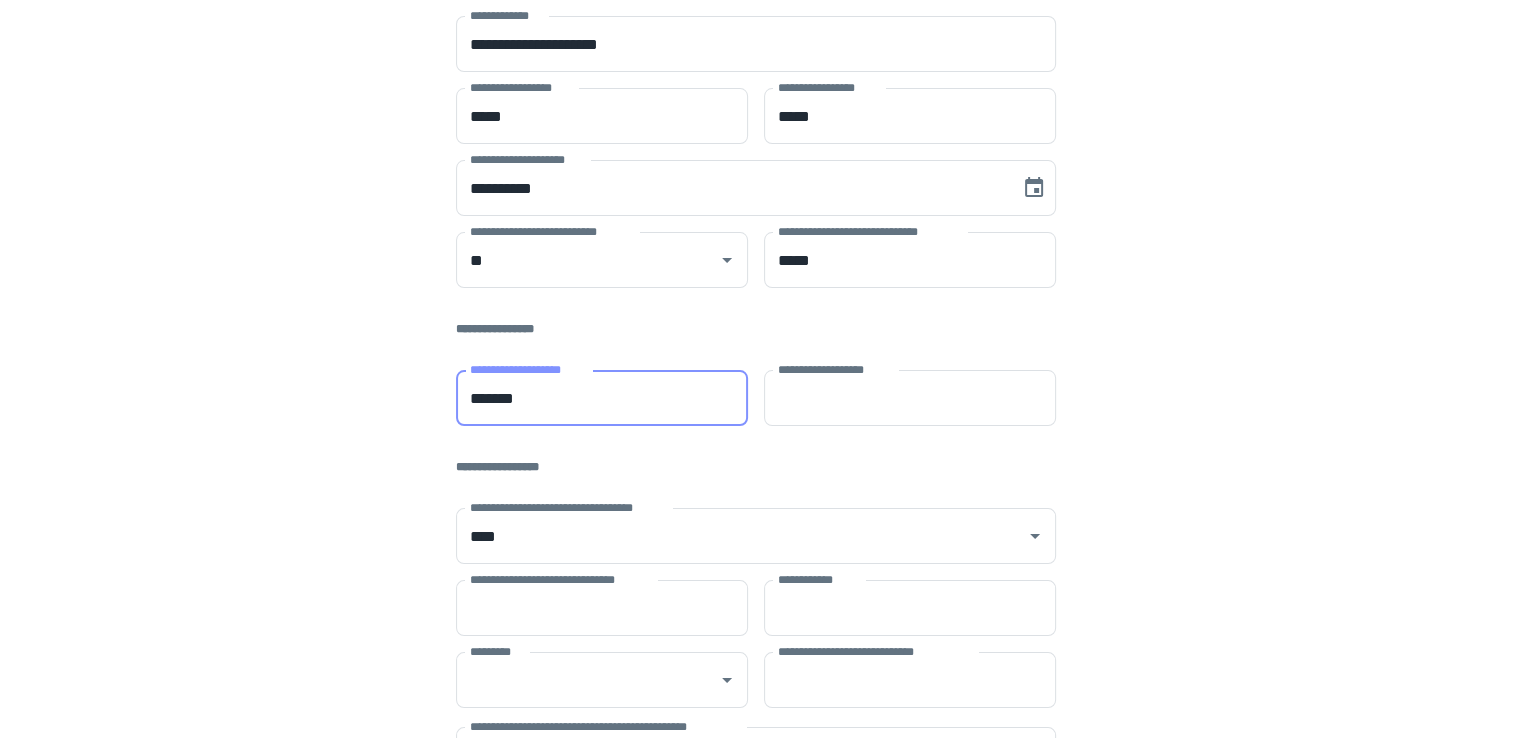 type on "*******" 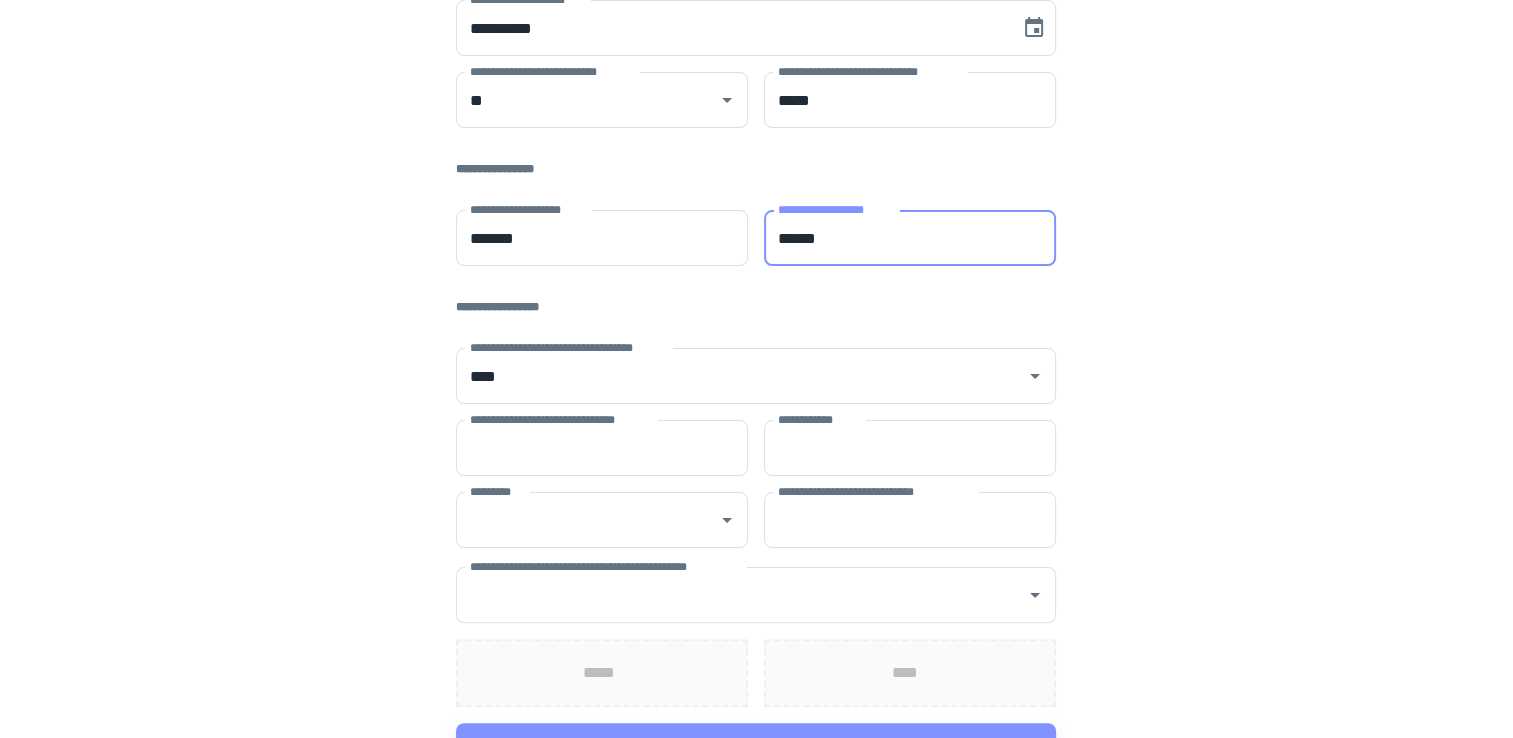 scroll, scrollTop: 361, scrollLeft: 0, axis: vertical 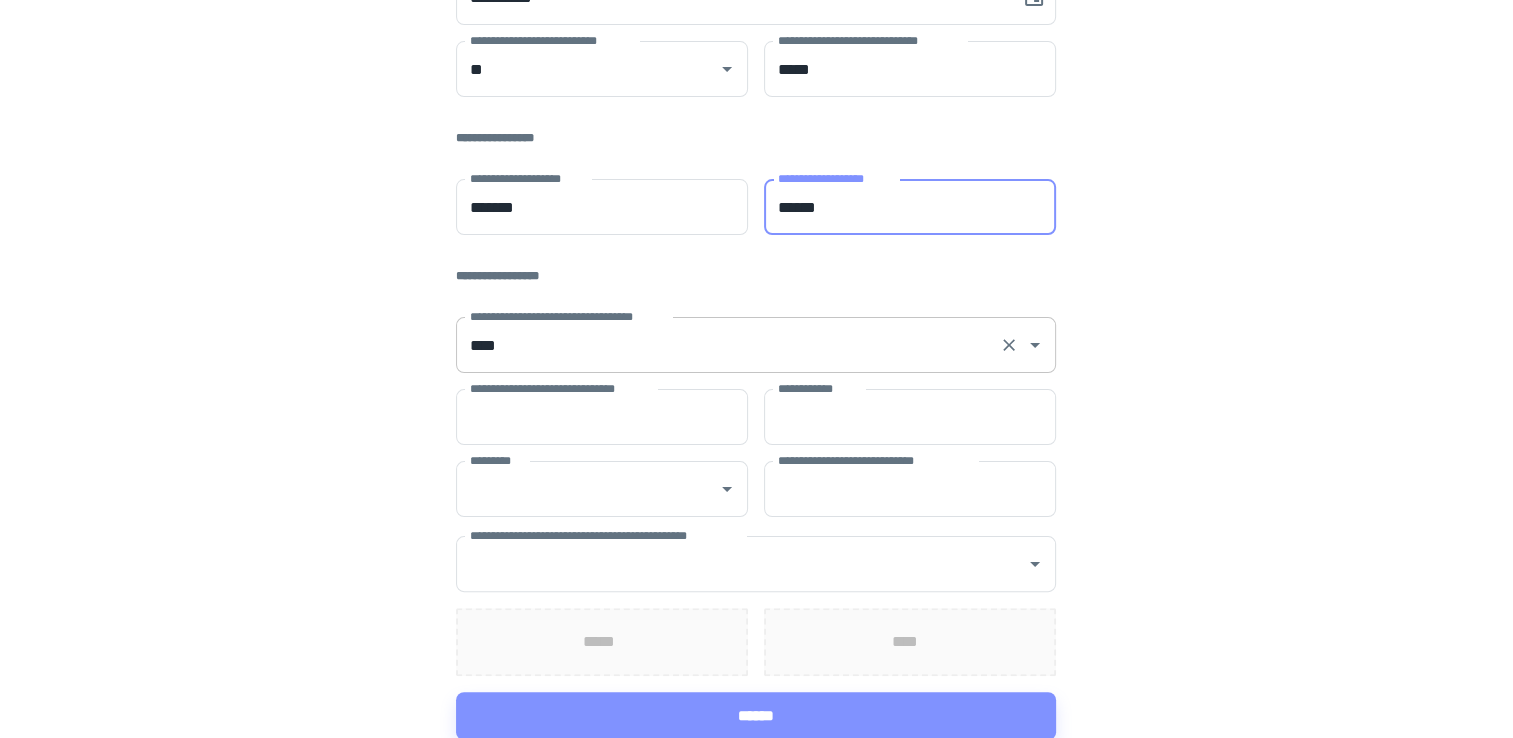 type on "******" 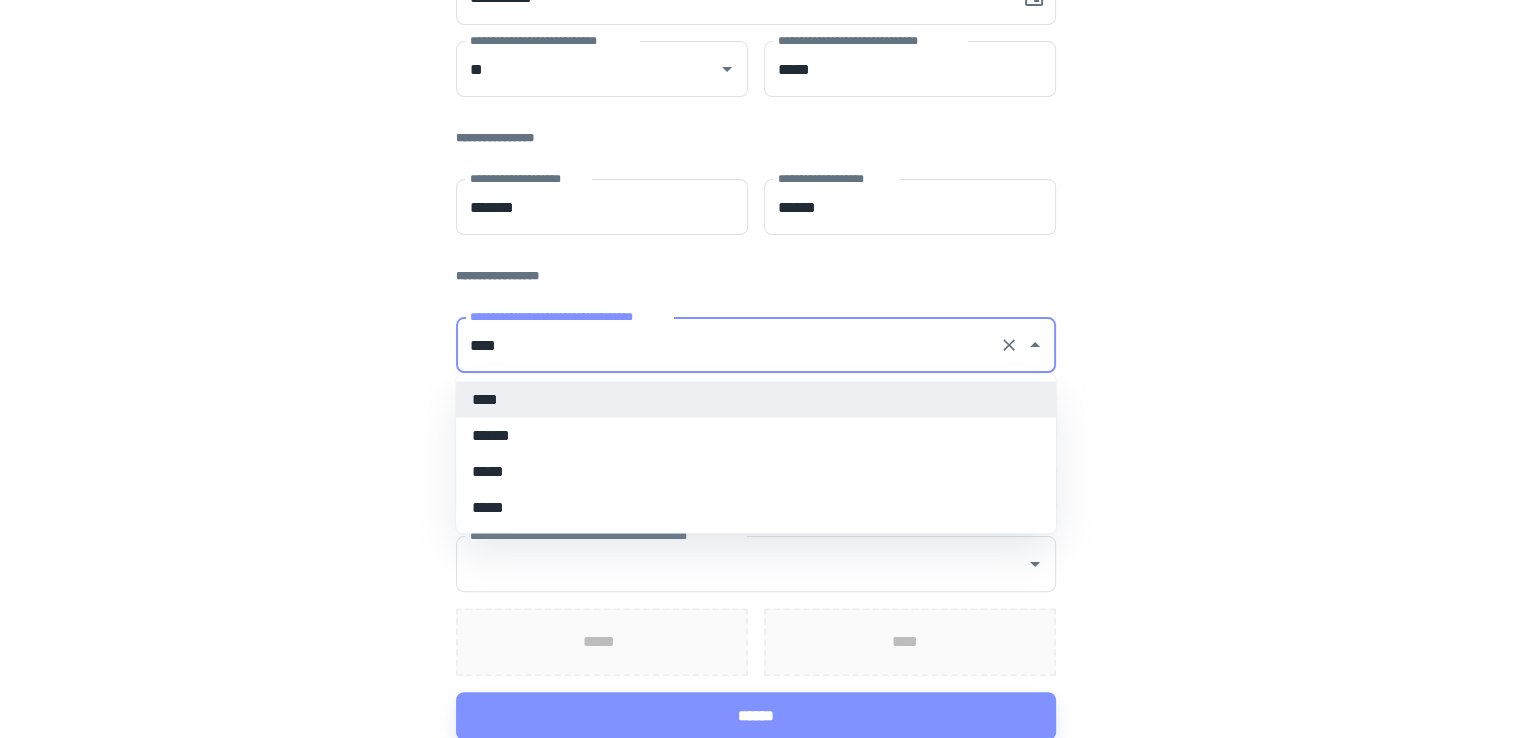 click on "****" at bounding box center (728, 345) 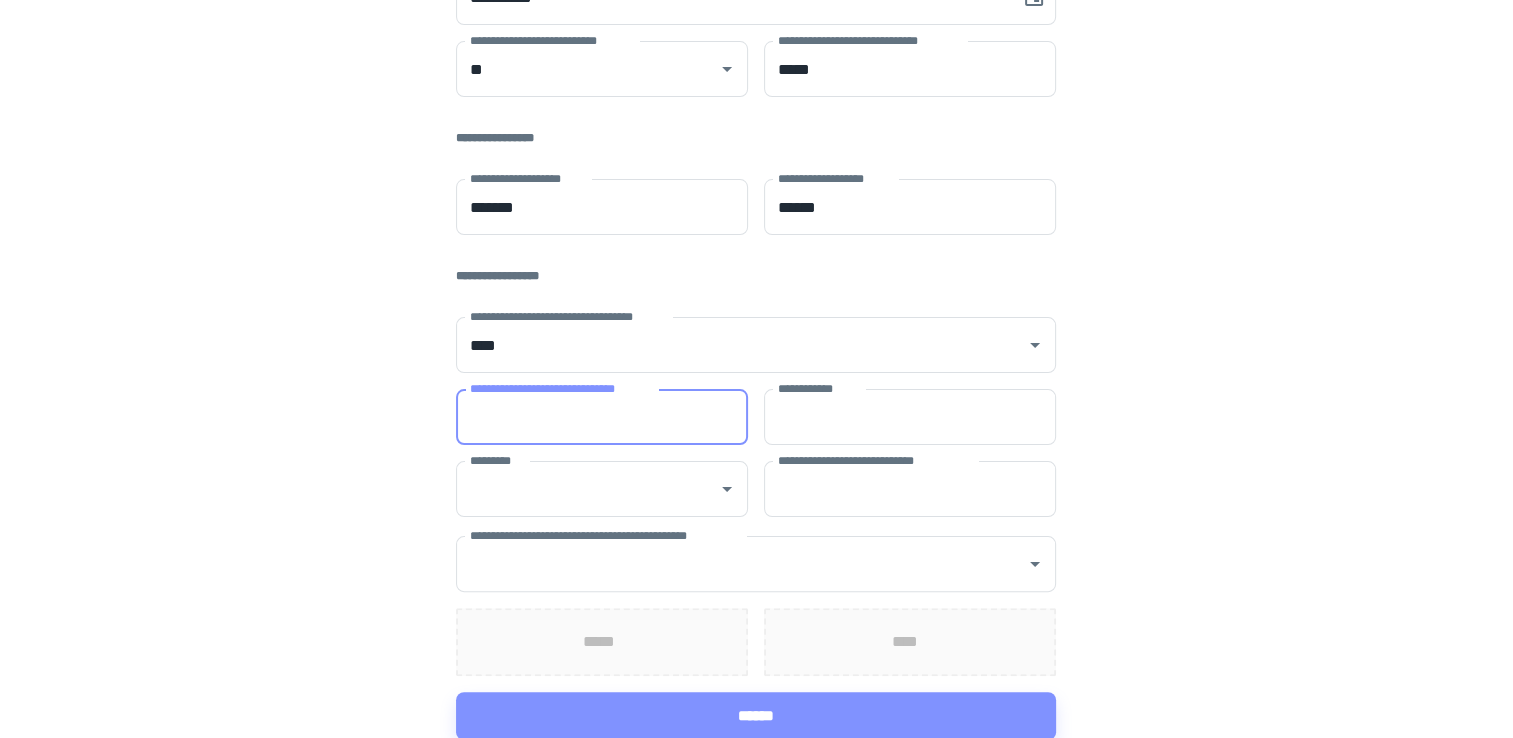 click on "**********" at bounding box center [602, 417] 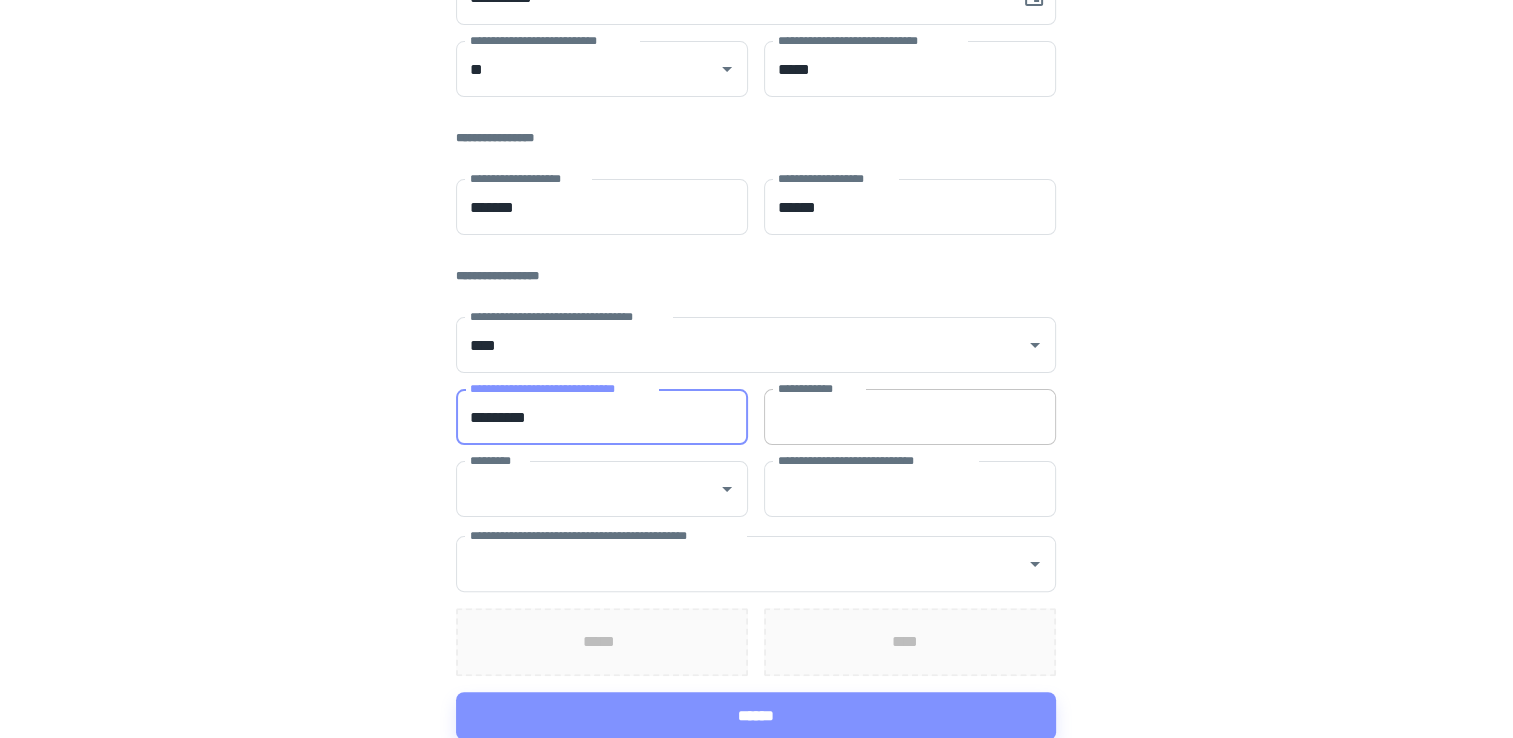 type on "*********" 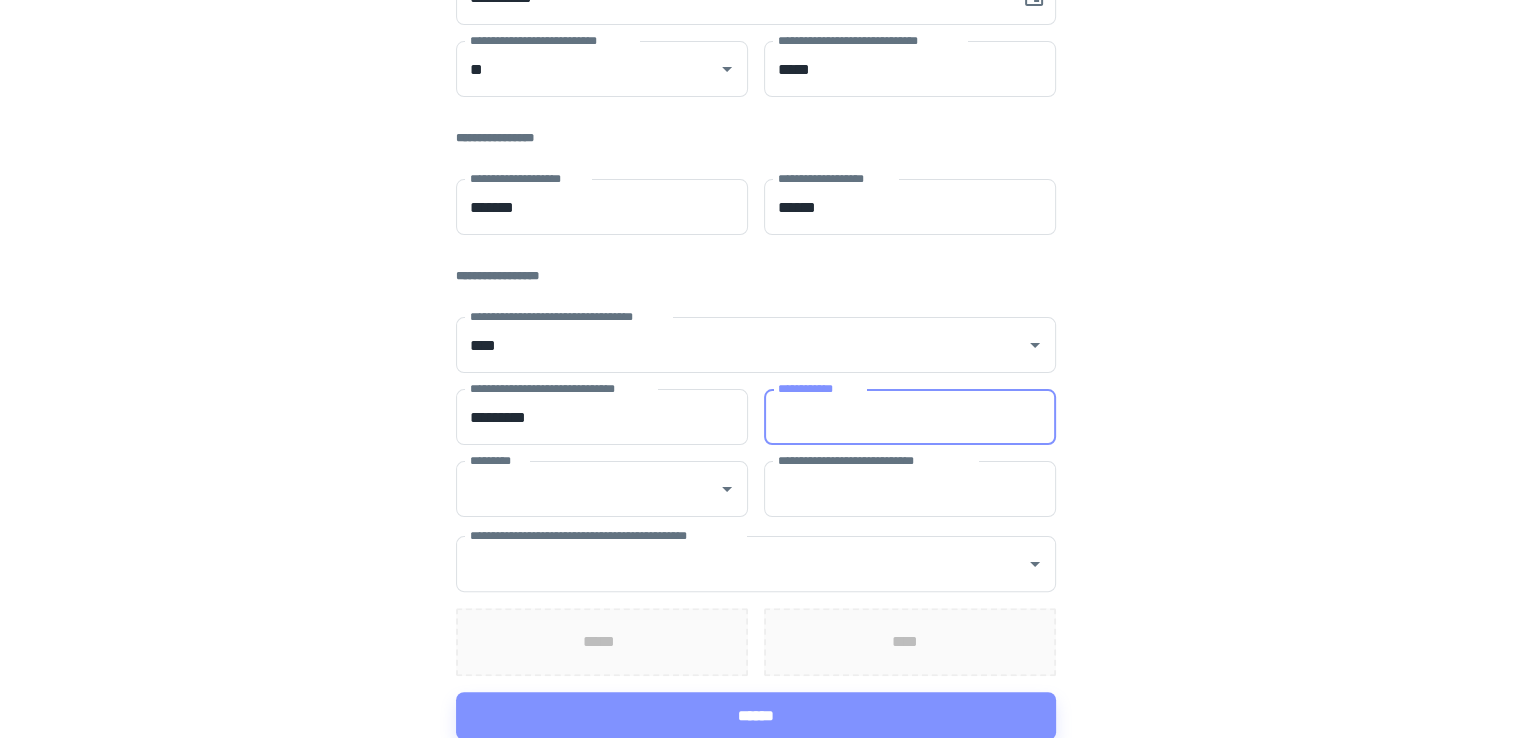 click on "**********" at bounding box center [910, 417] 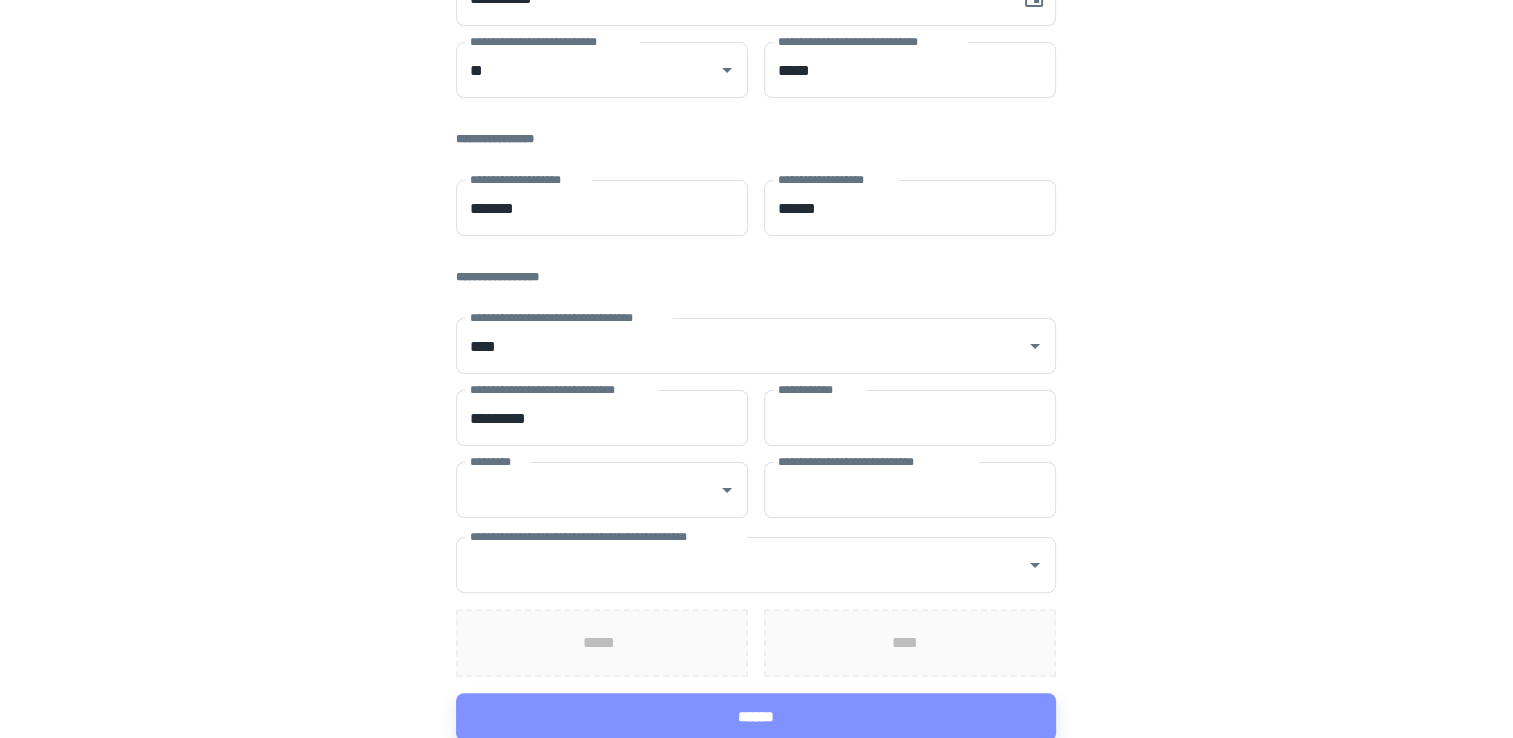 scroll, scrollTop: 361, scrollLeft: 0, axis: vertical 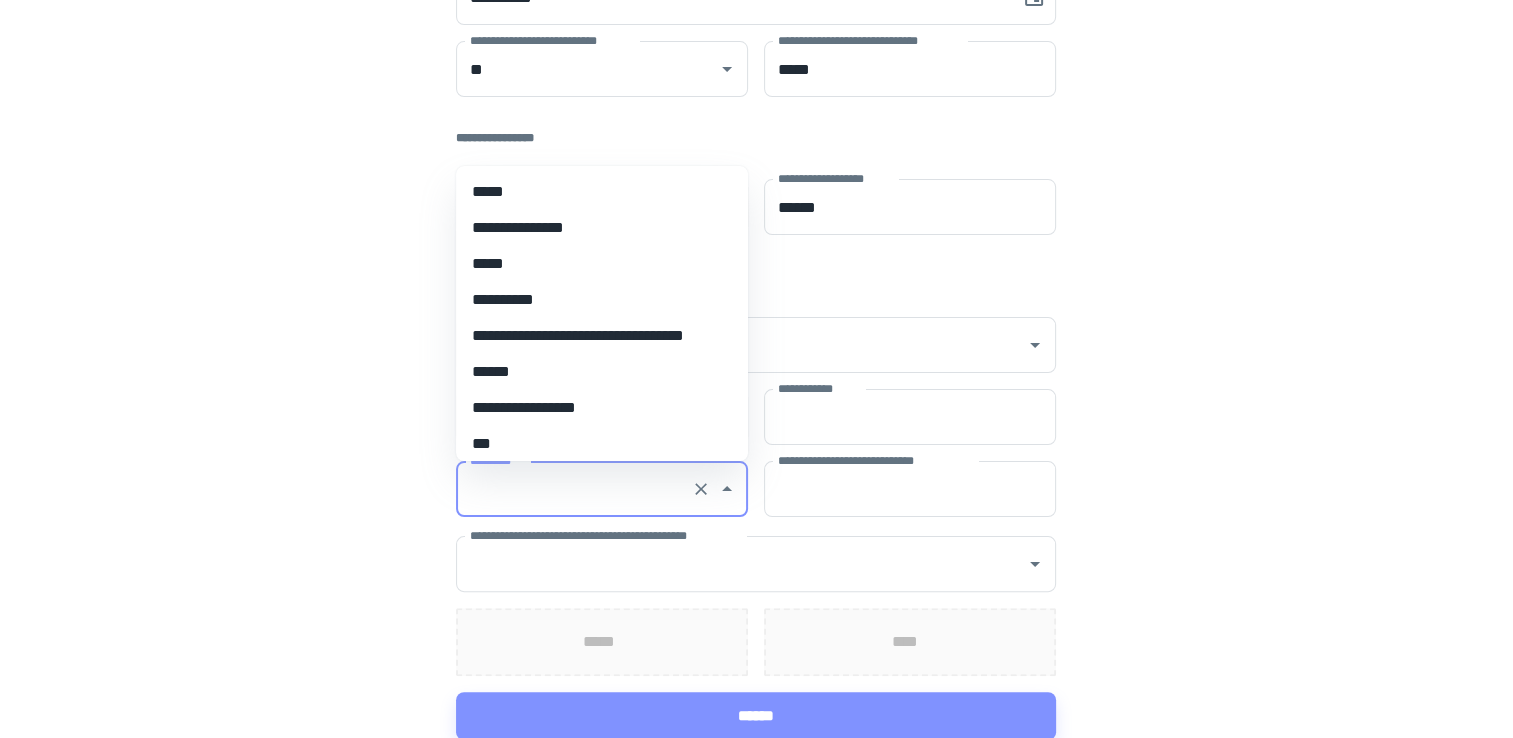 click on "*********" at bounding box center [574, 489] 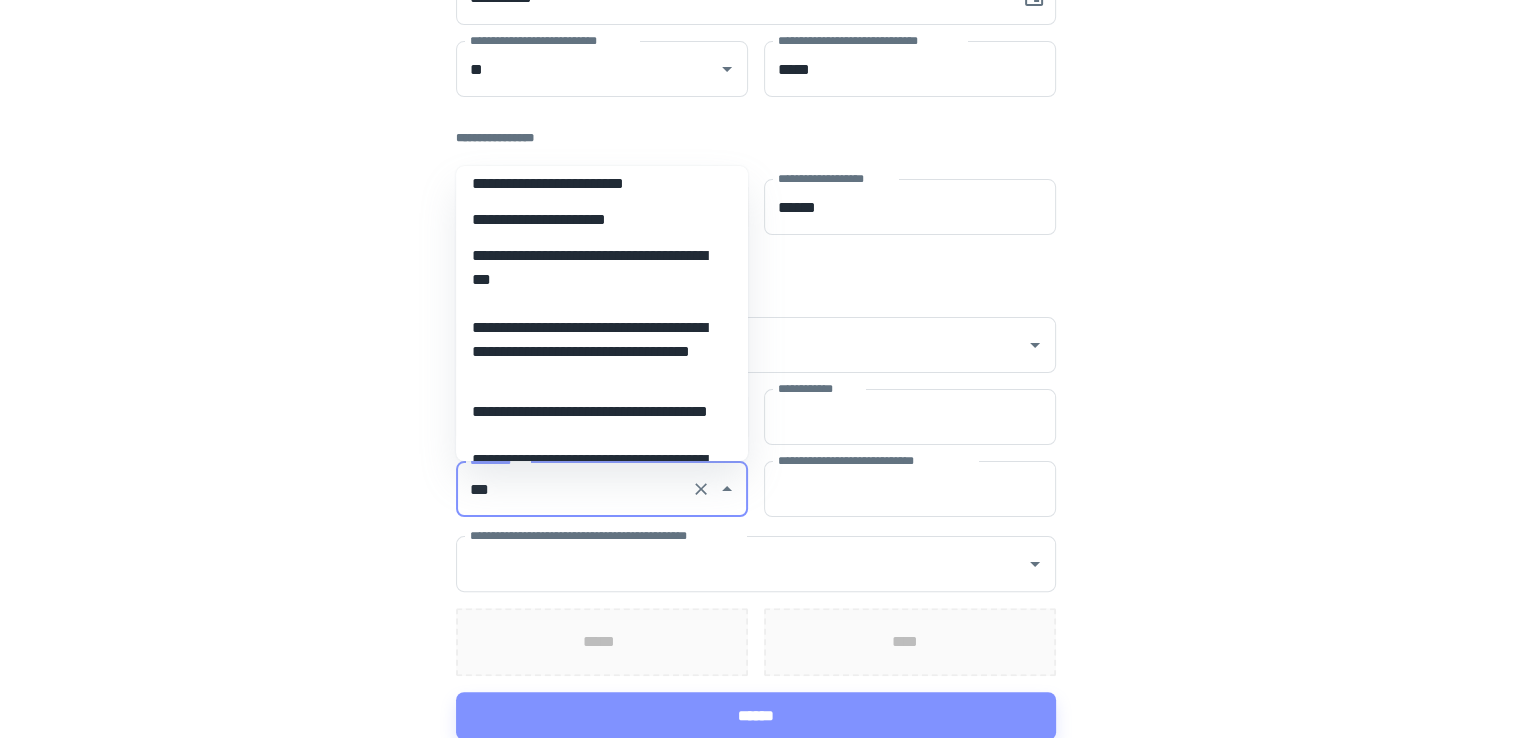 scroll, scrollTop: 0, scrollLeft: 0, axis: both 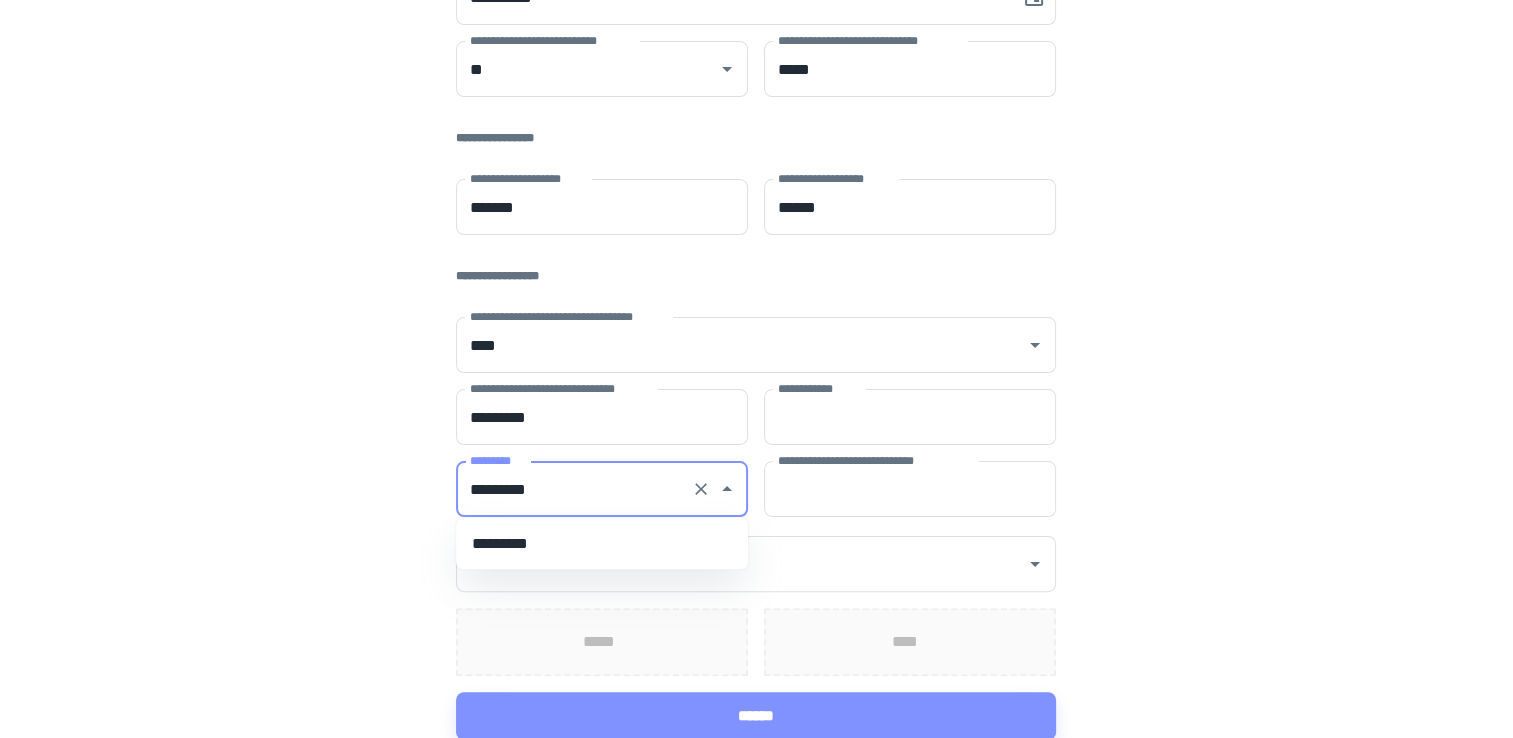 type on "*********" 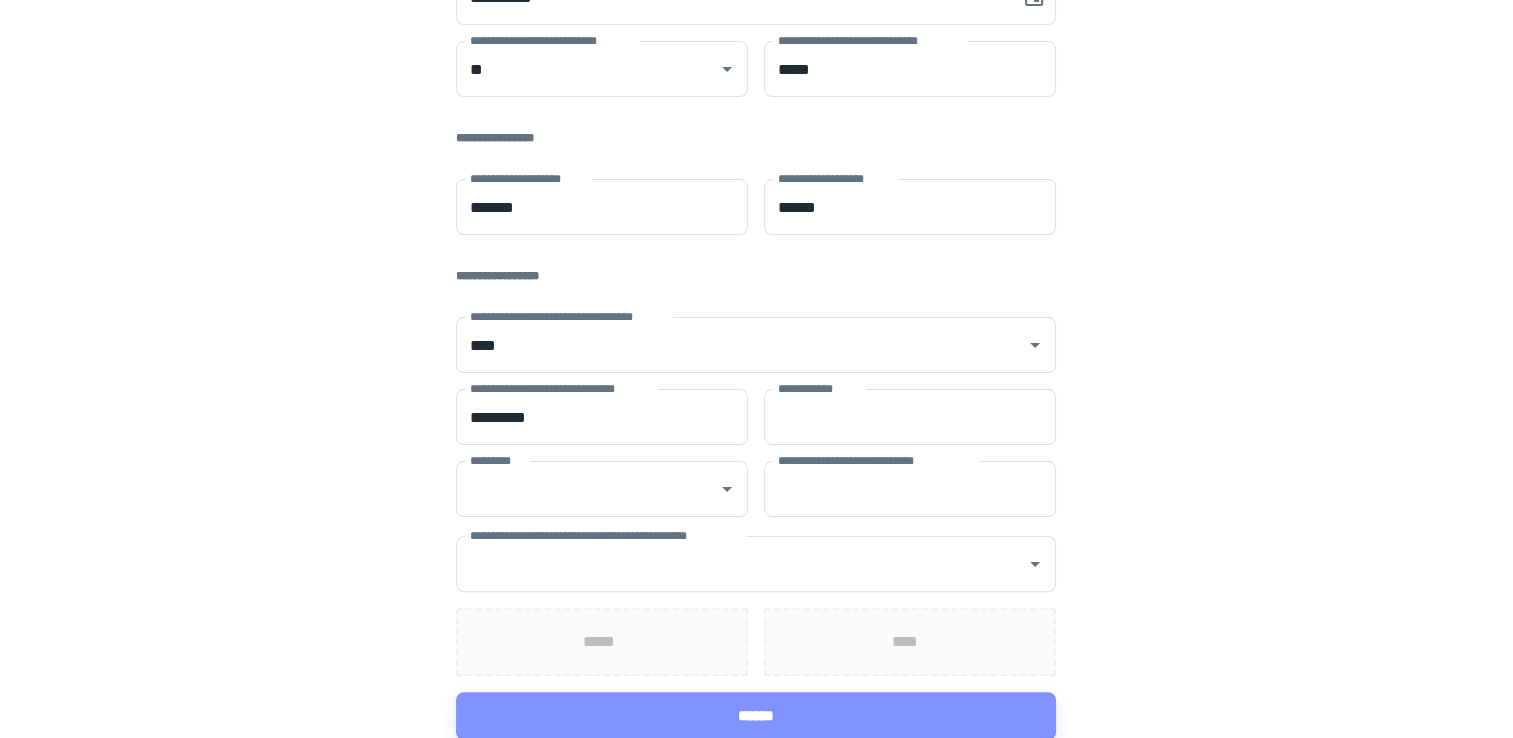 click on "**********" at bounding box center (756, 189) 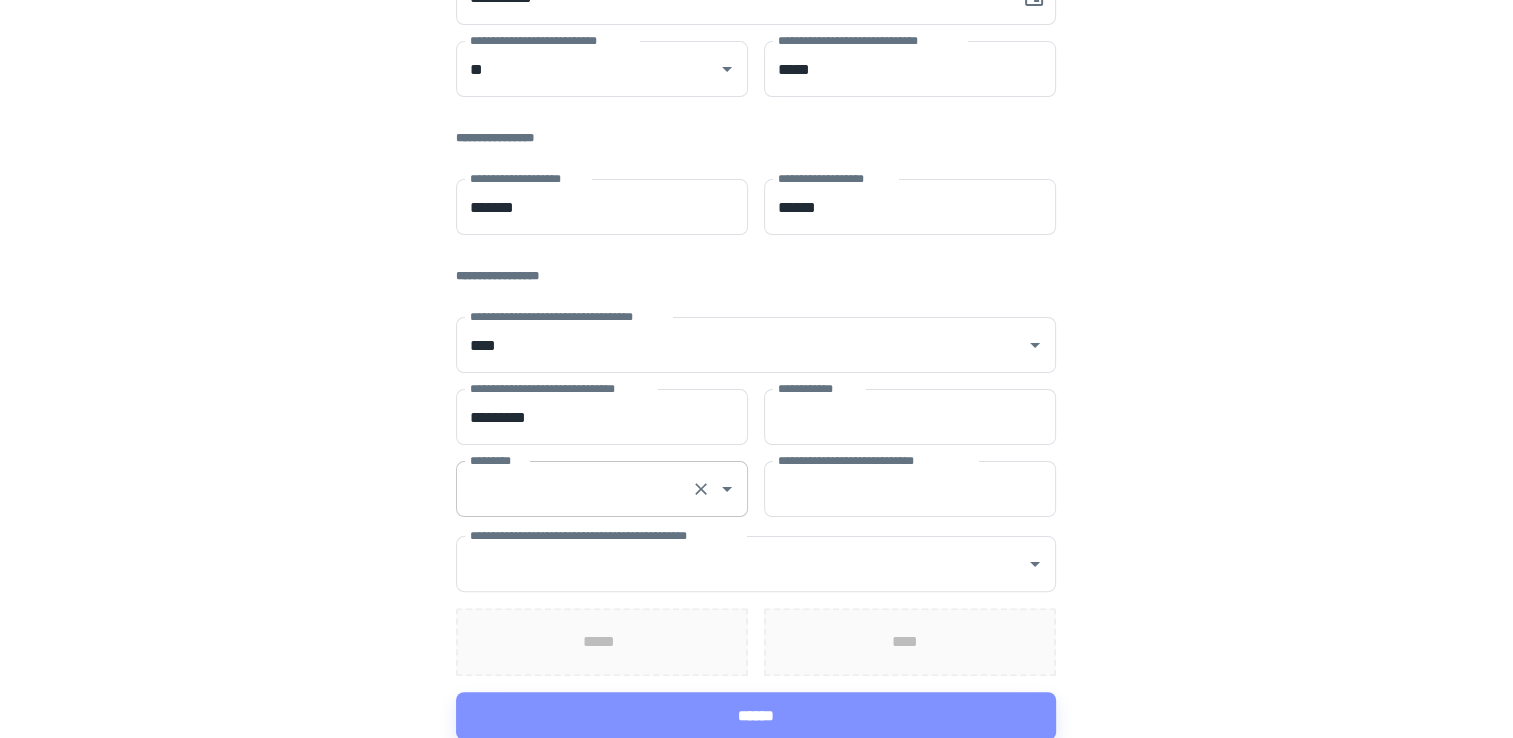 click on "*********" at bounding box center (574, 489) 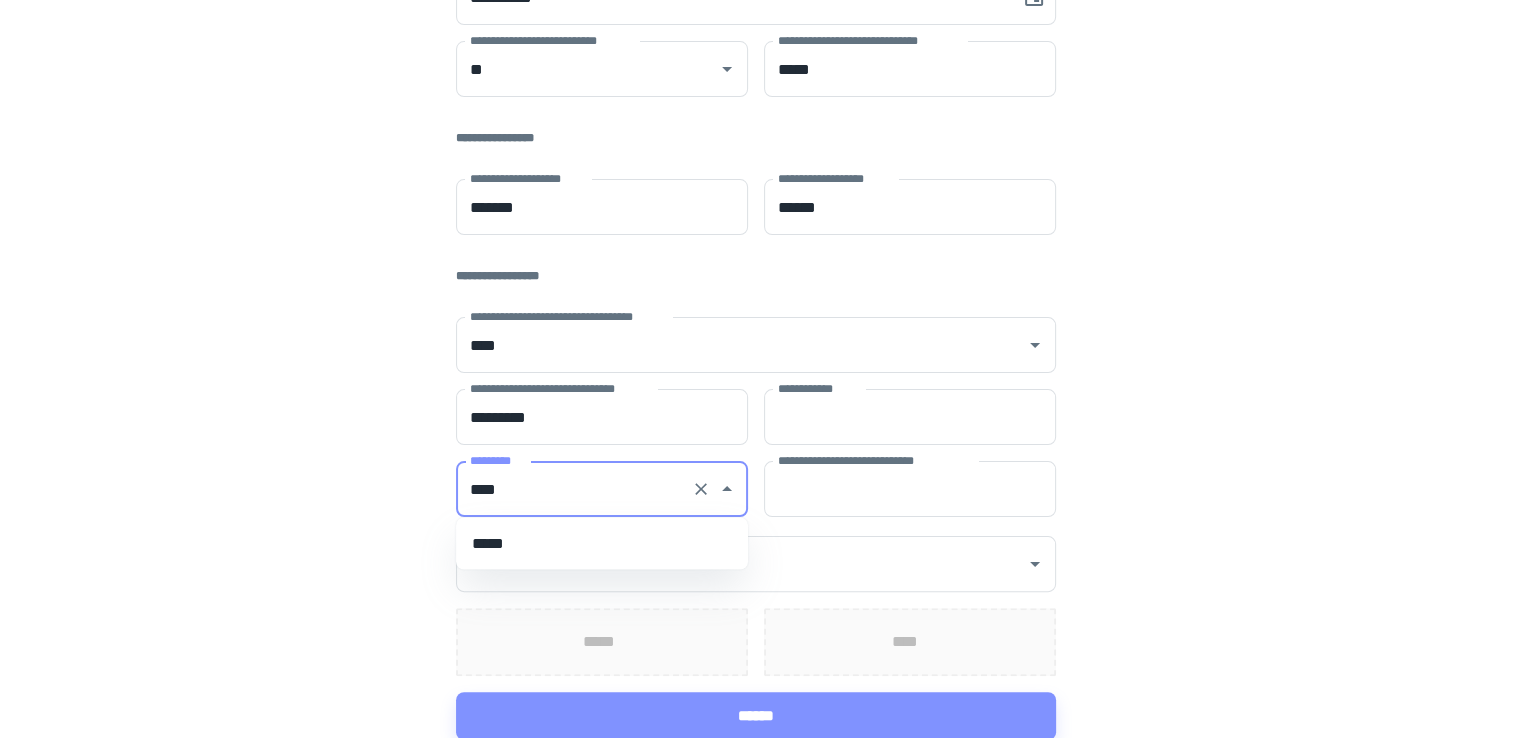 click on "*****" at bounding box center [602, 543] 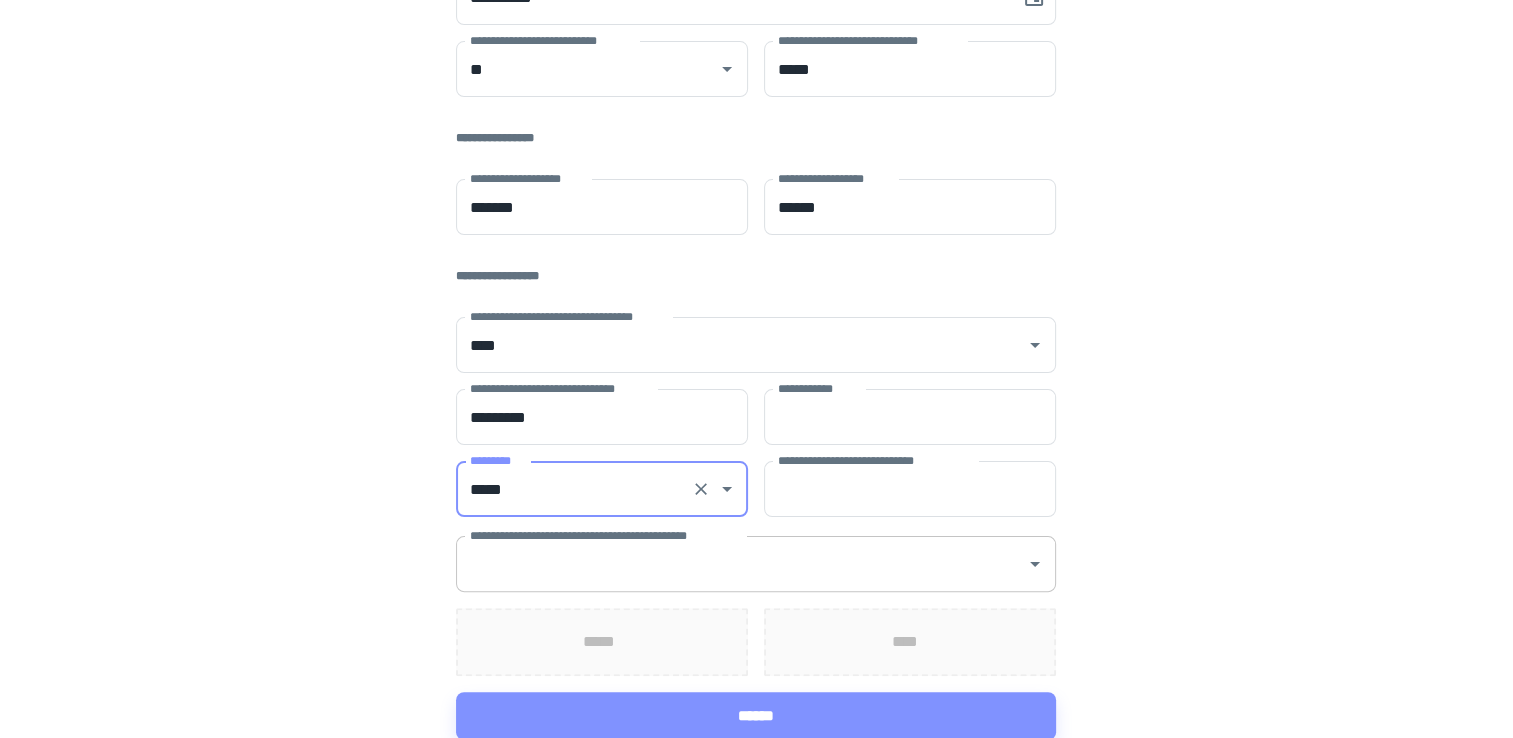 type on "*****" 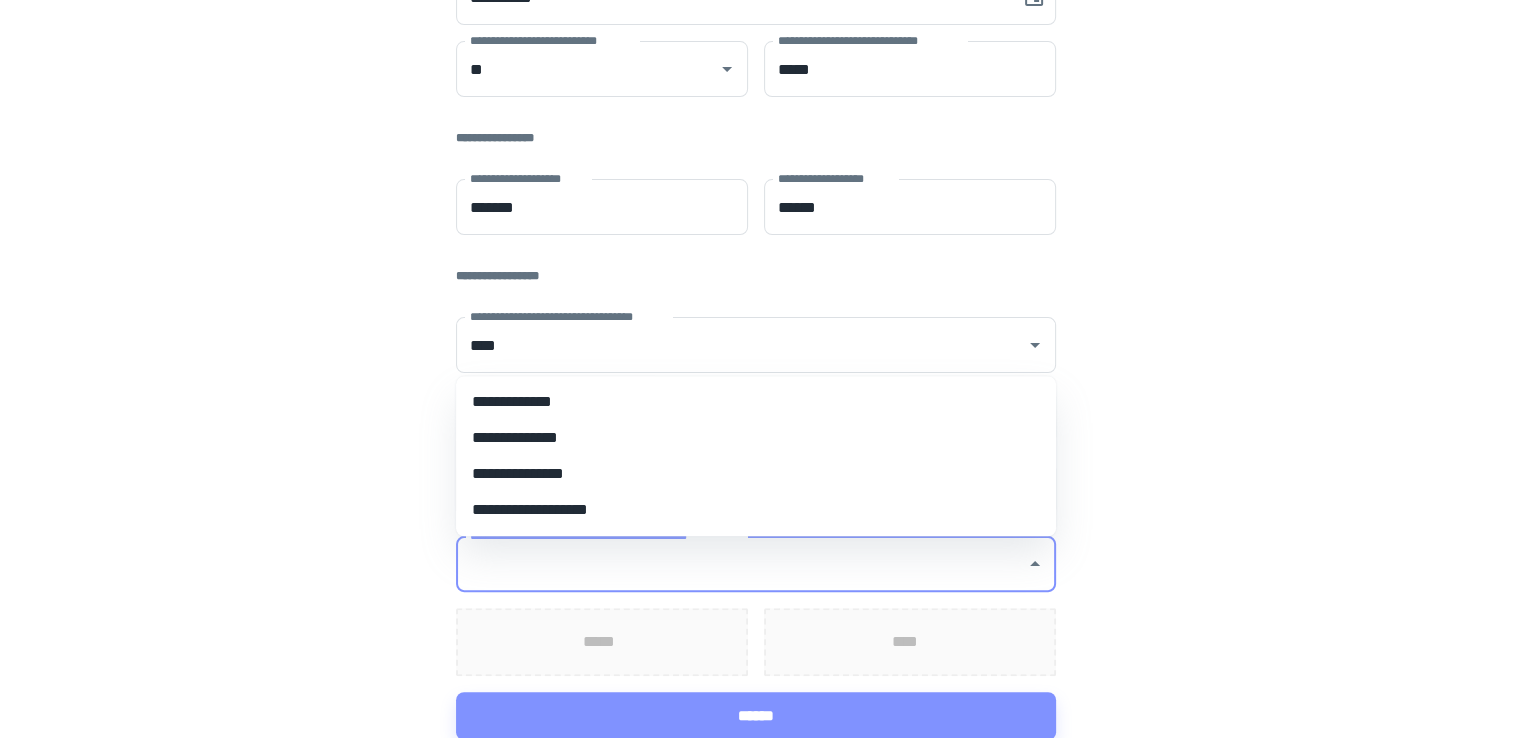 click on "**********" at bounding box center [756, 189] 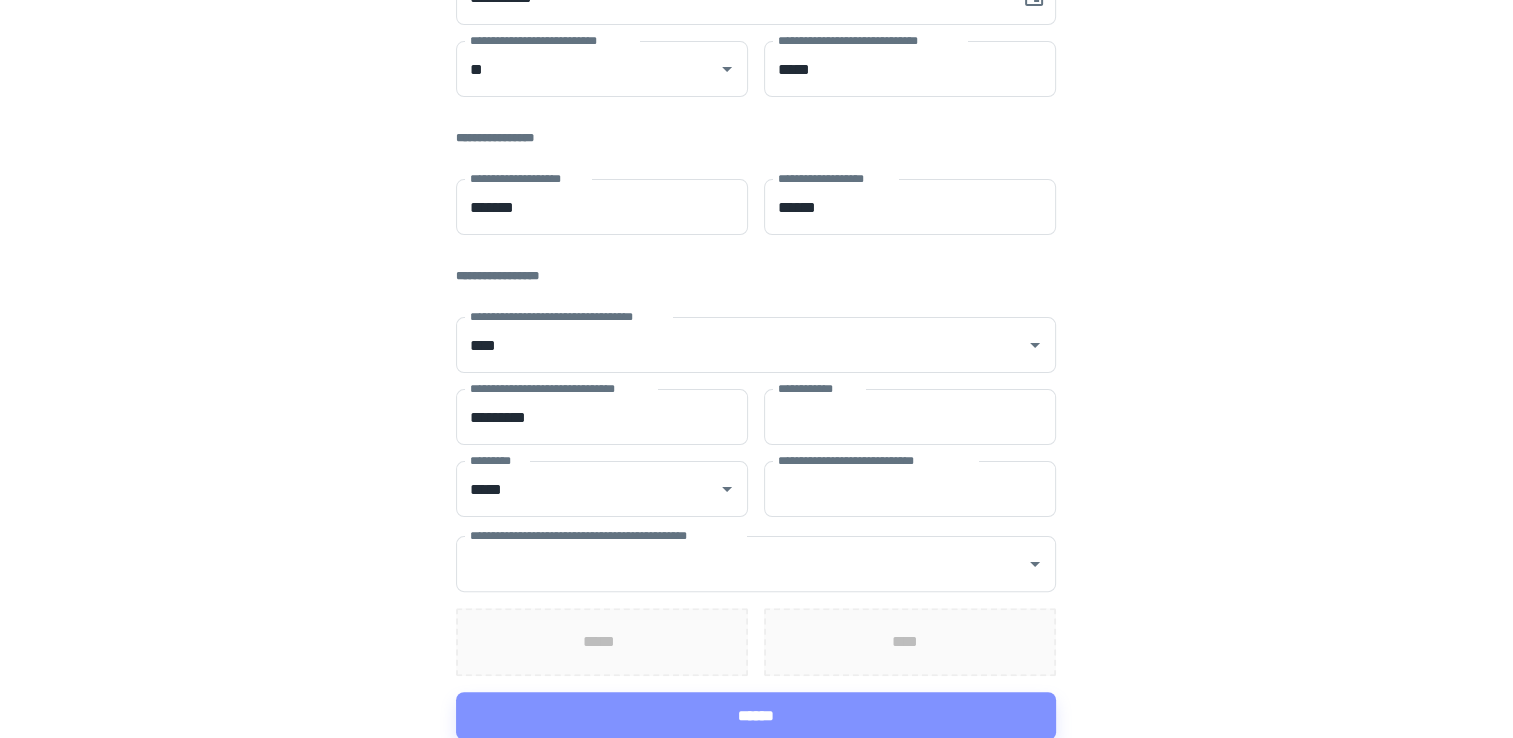 click on "*****" at bounding box center [602, 642] 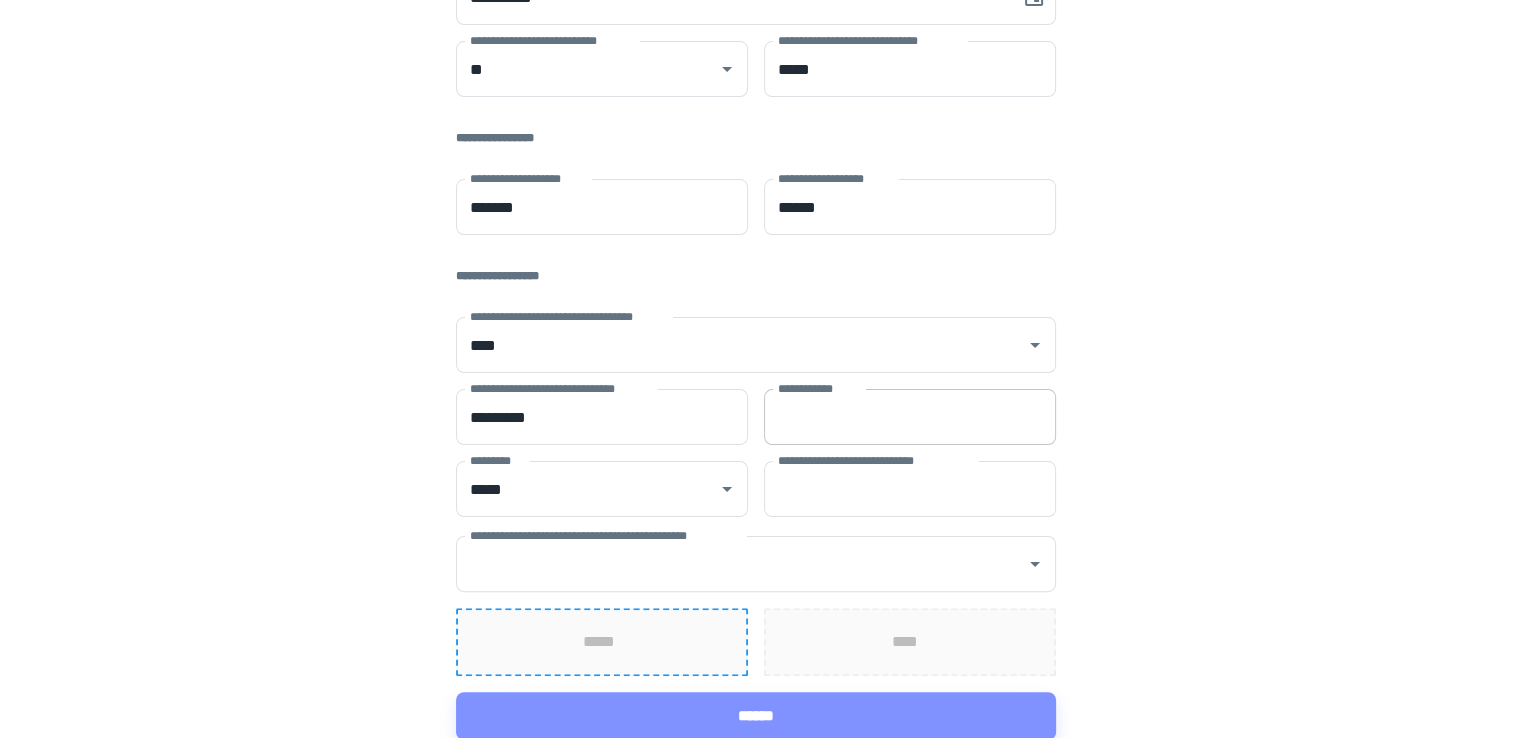 click on "**********" at bounding box center (910, 417) 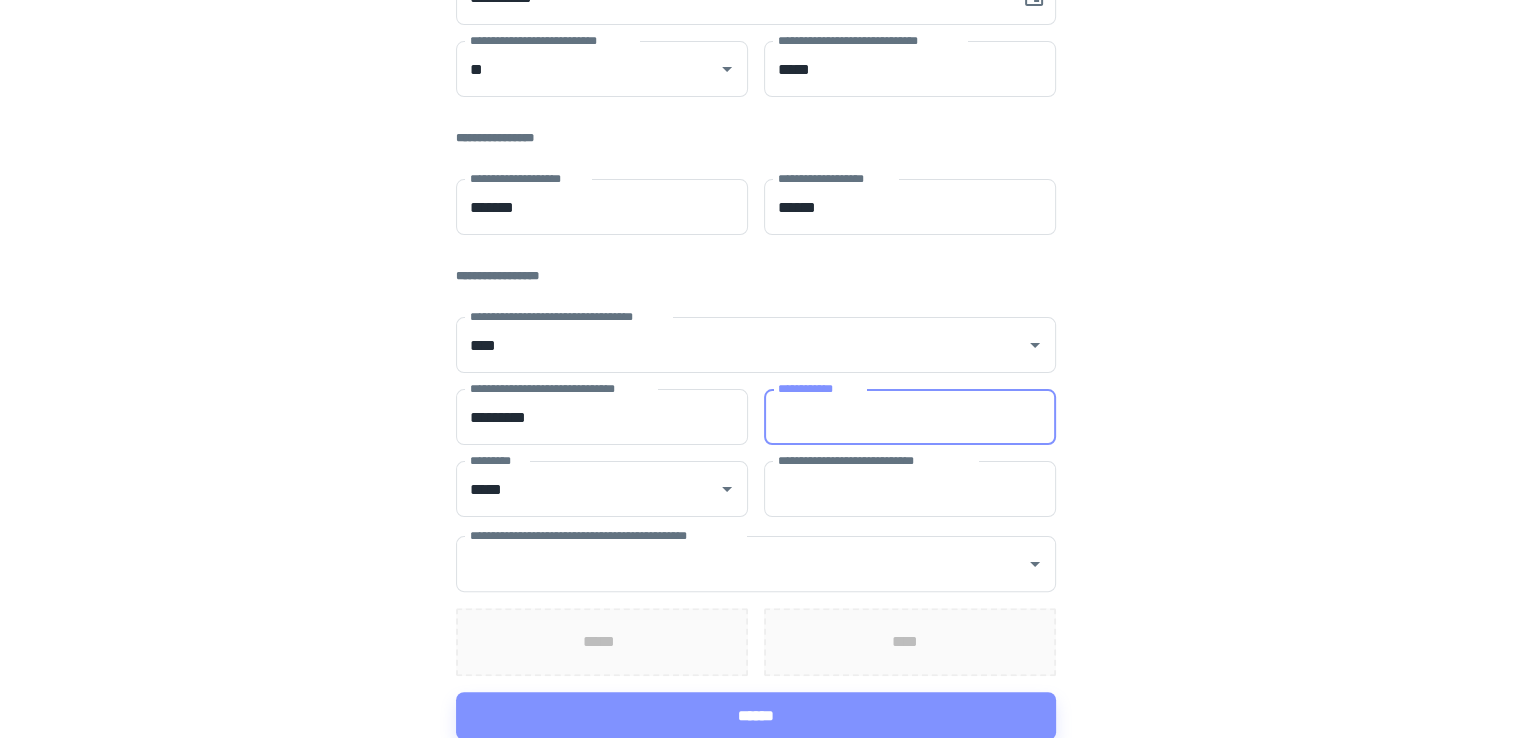 paste on "*******" 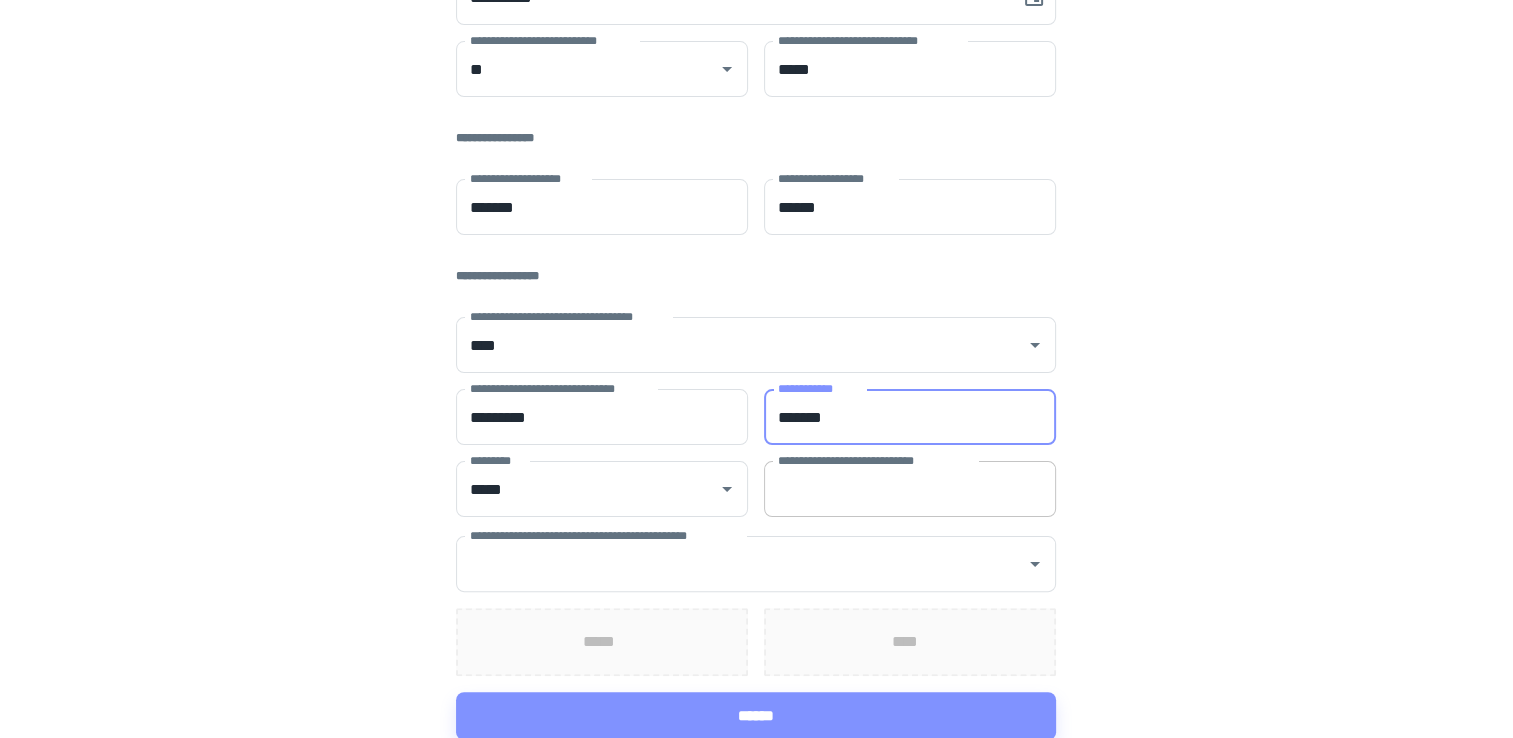 type on "*******" 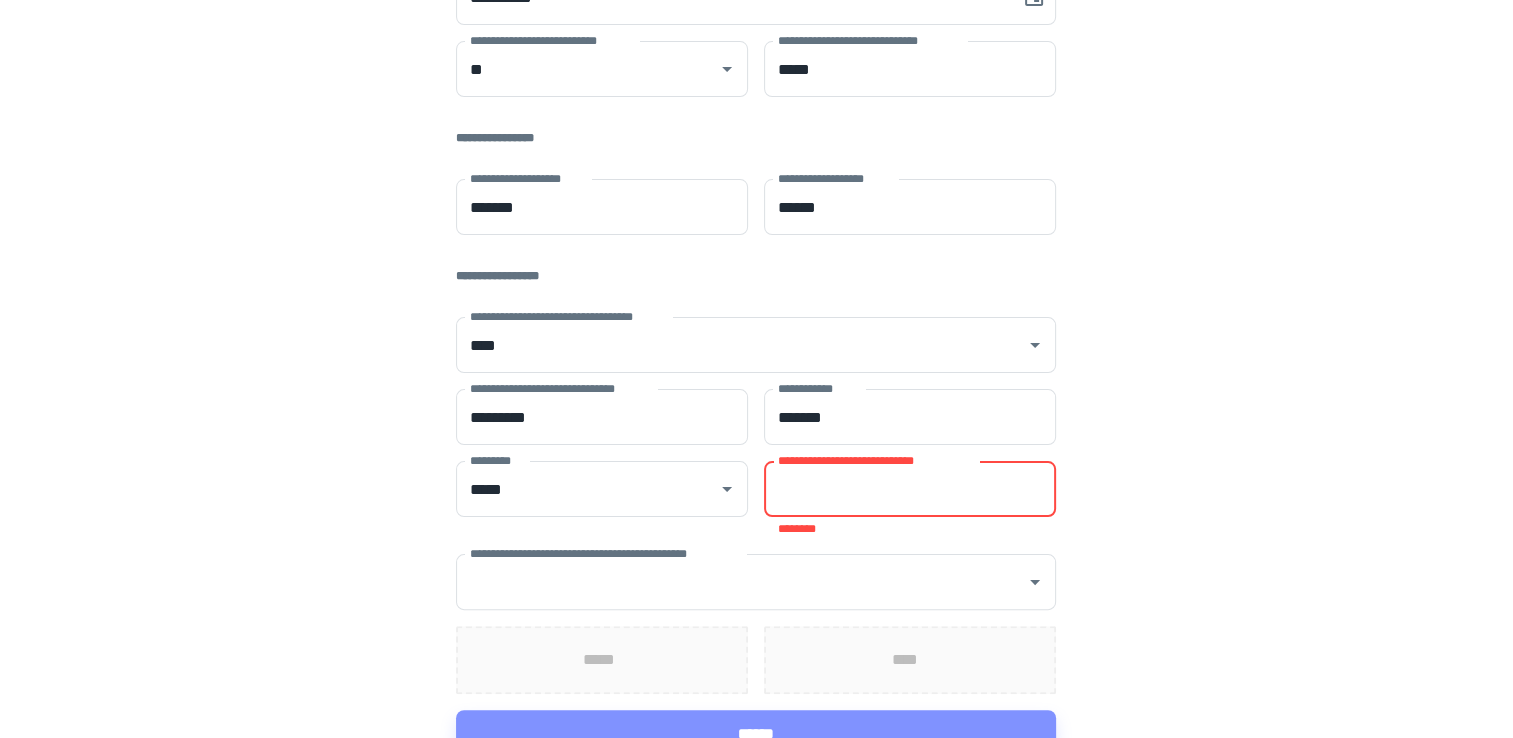 paste on "**********" 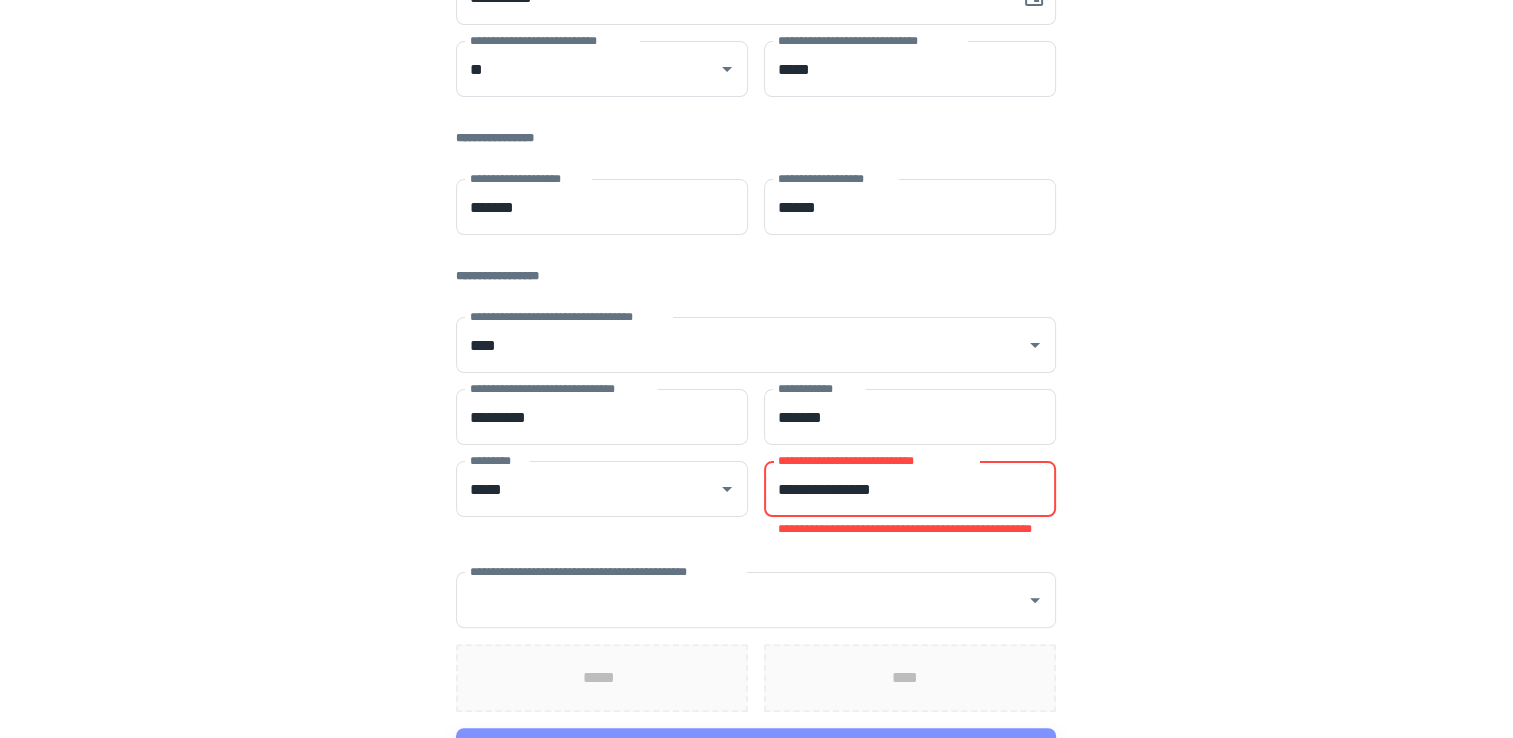 click on "**********" at bounding box center [756, 207] 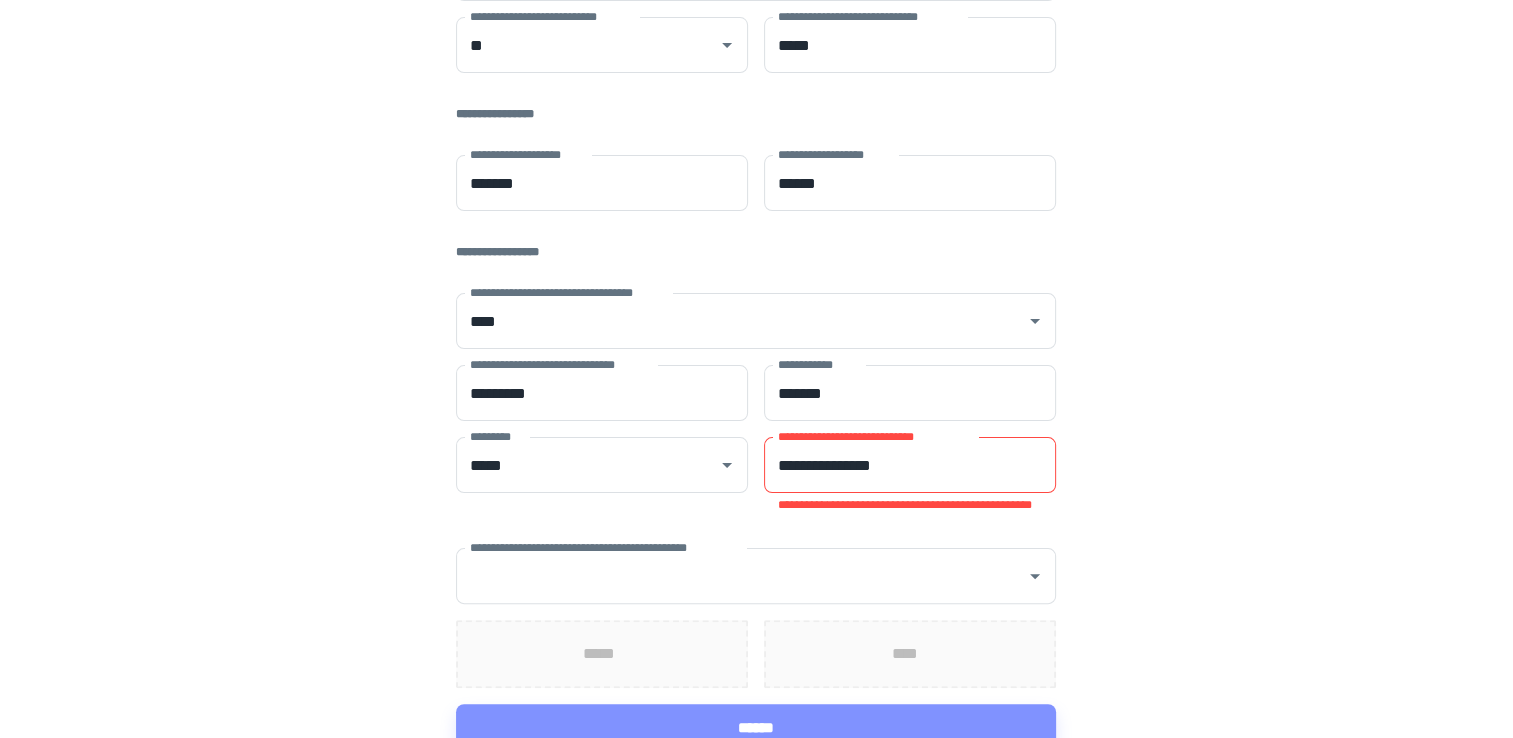 scroll, scrollTop: 397, scrollLeft: 0, axis: vertical 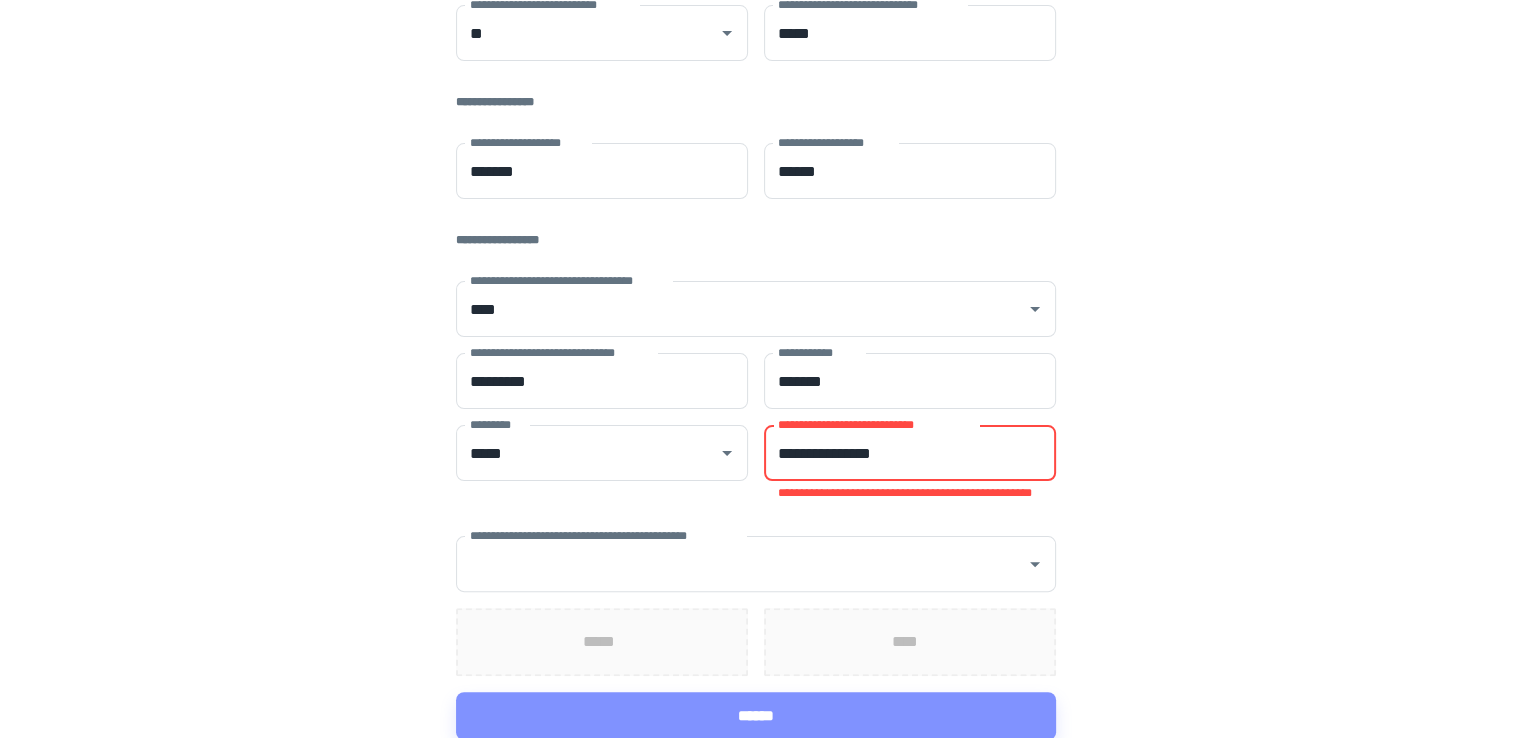 click on "**********" at bounding box center [910, 453] 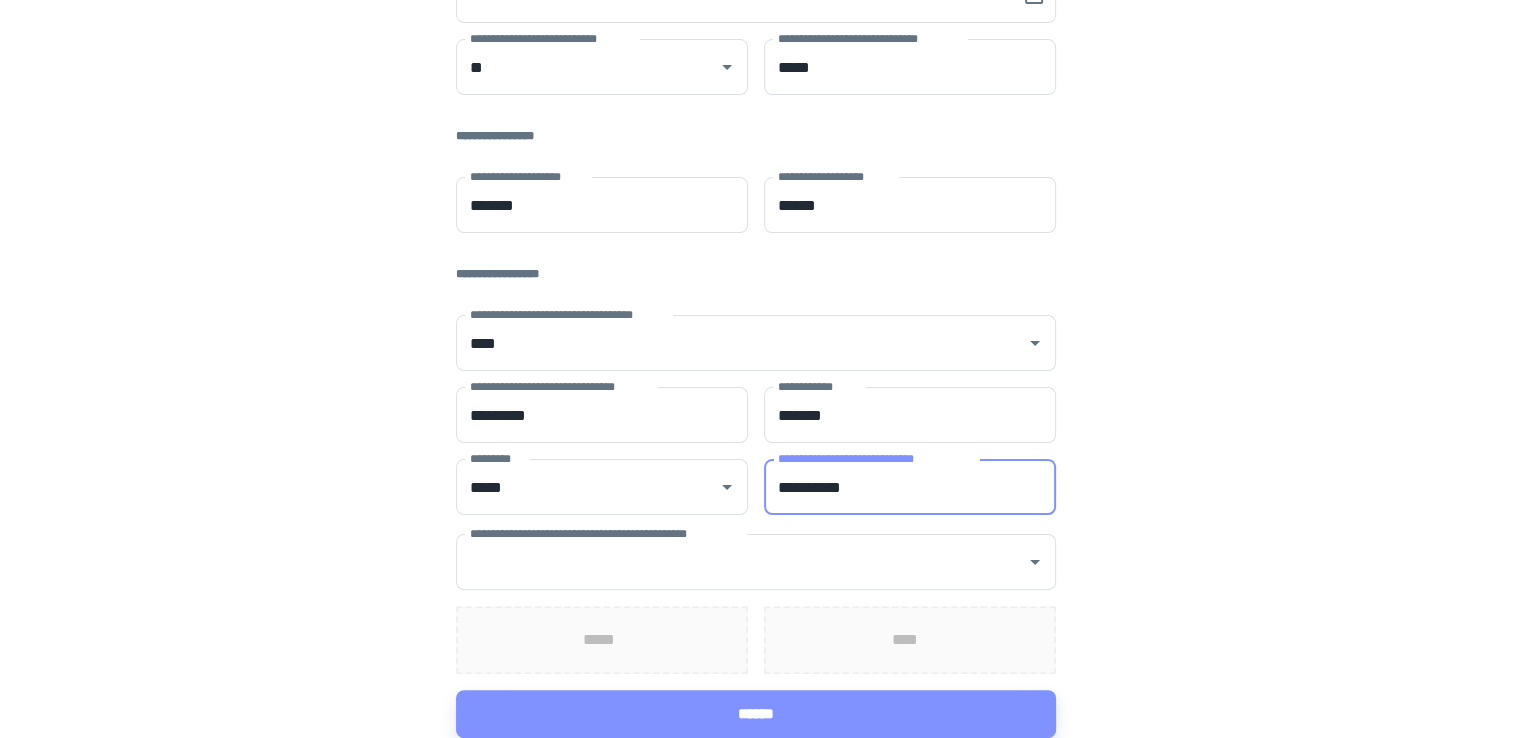 scroll, scrollTop: 361, scrollLeft: 0, axis: vertical 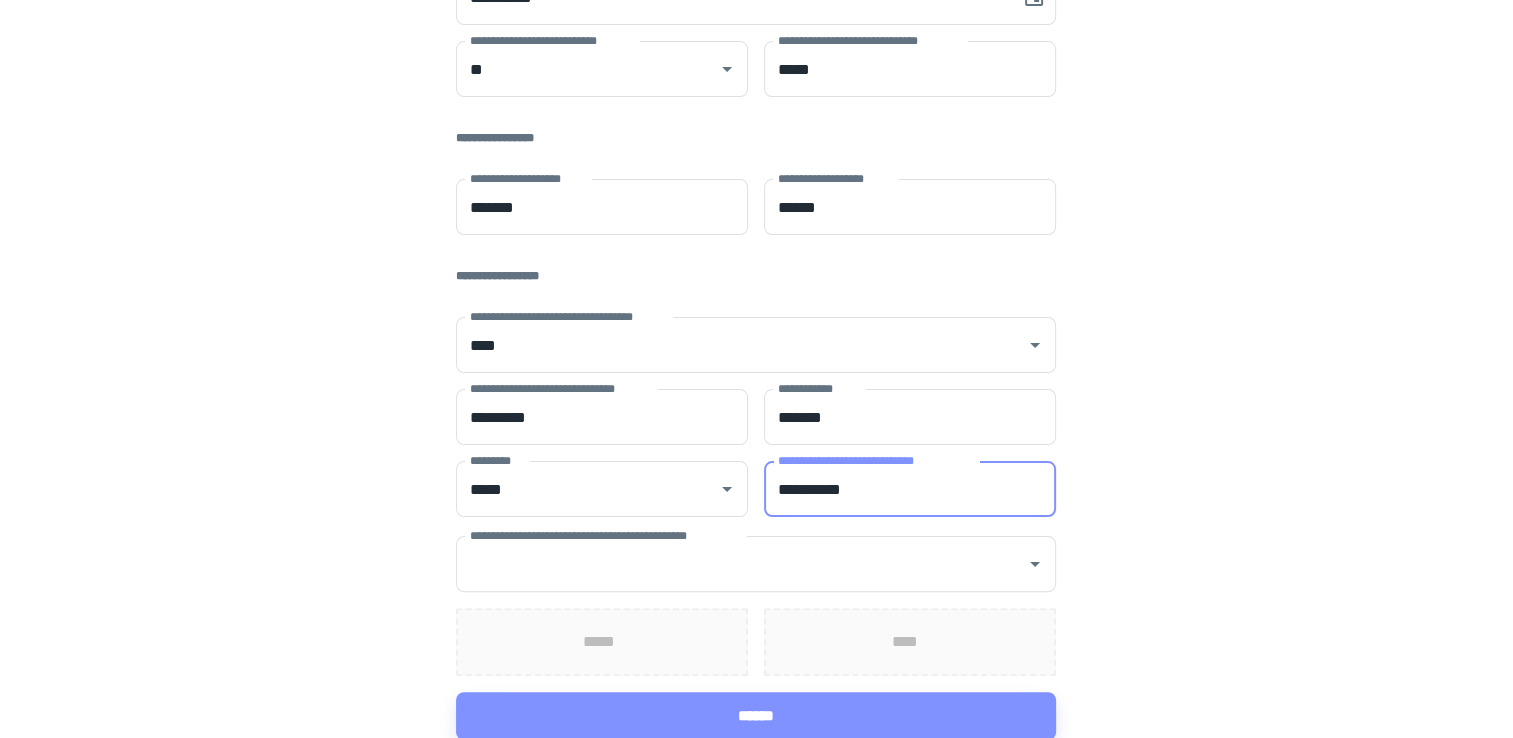 type on "**********" 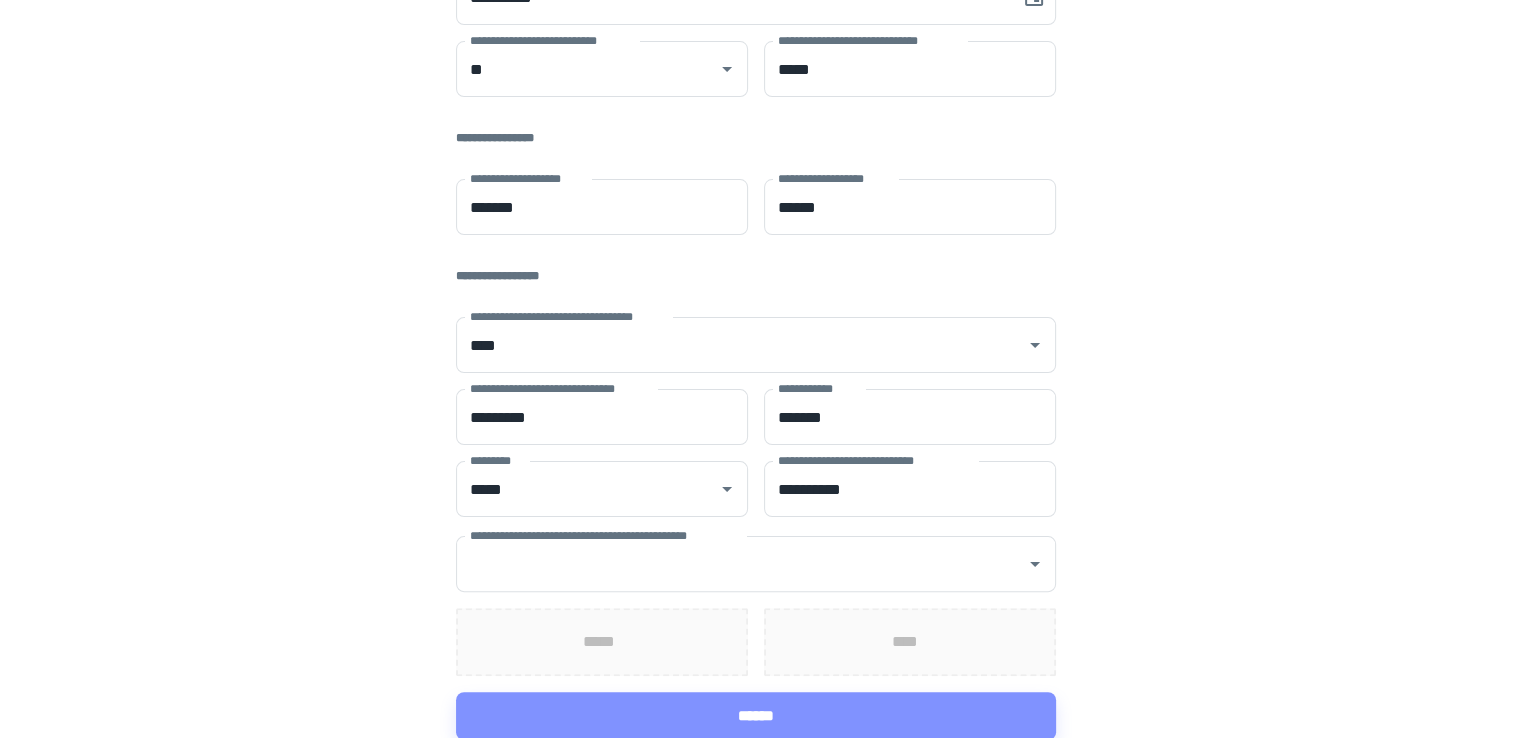 click on "******" at bounding box center (756, 716) 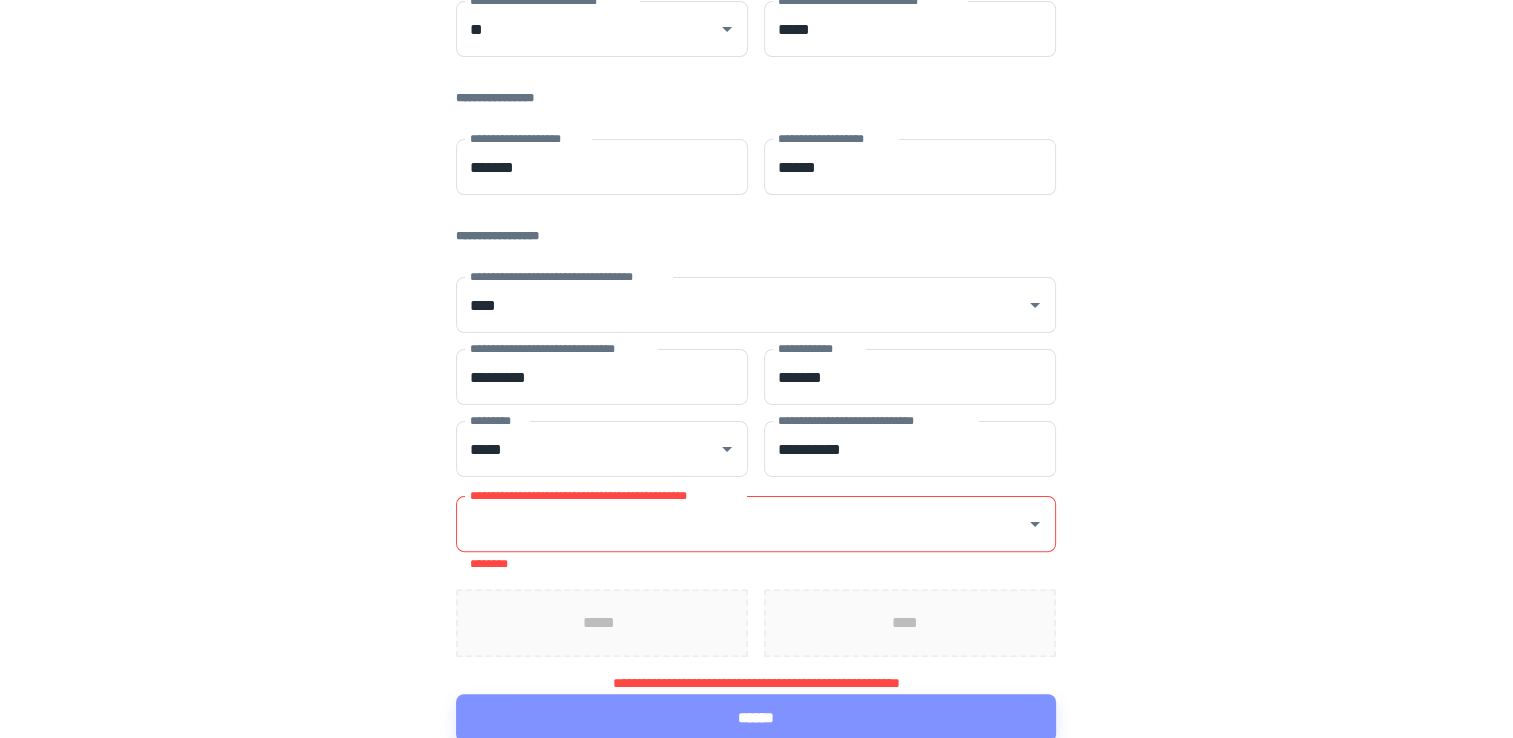 scroll, scrollTop: 404, scrollLeft: 0, axis: vertical 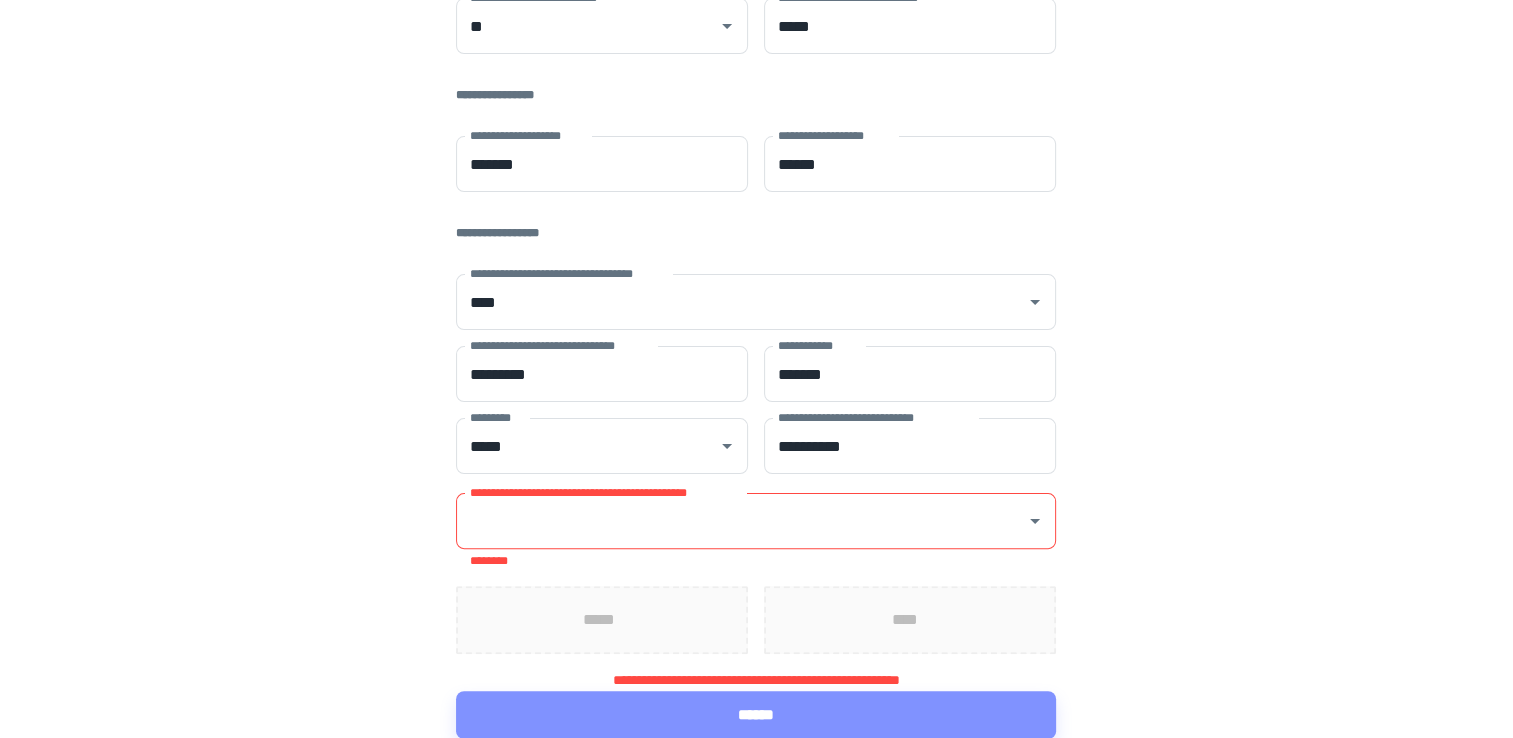click on "**********" at bounding box center (741, 521) 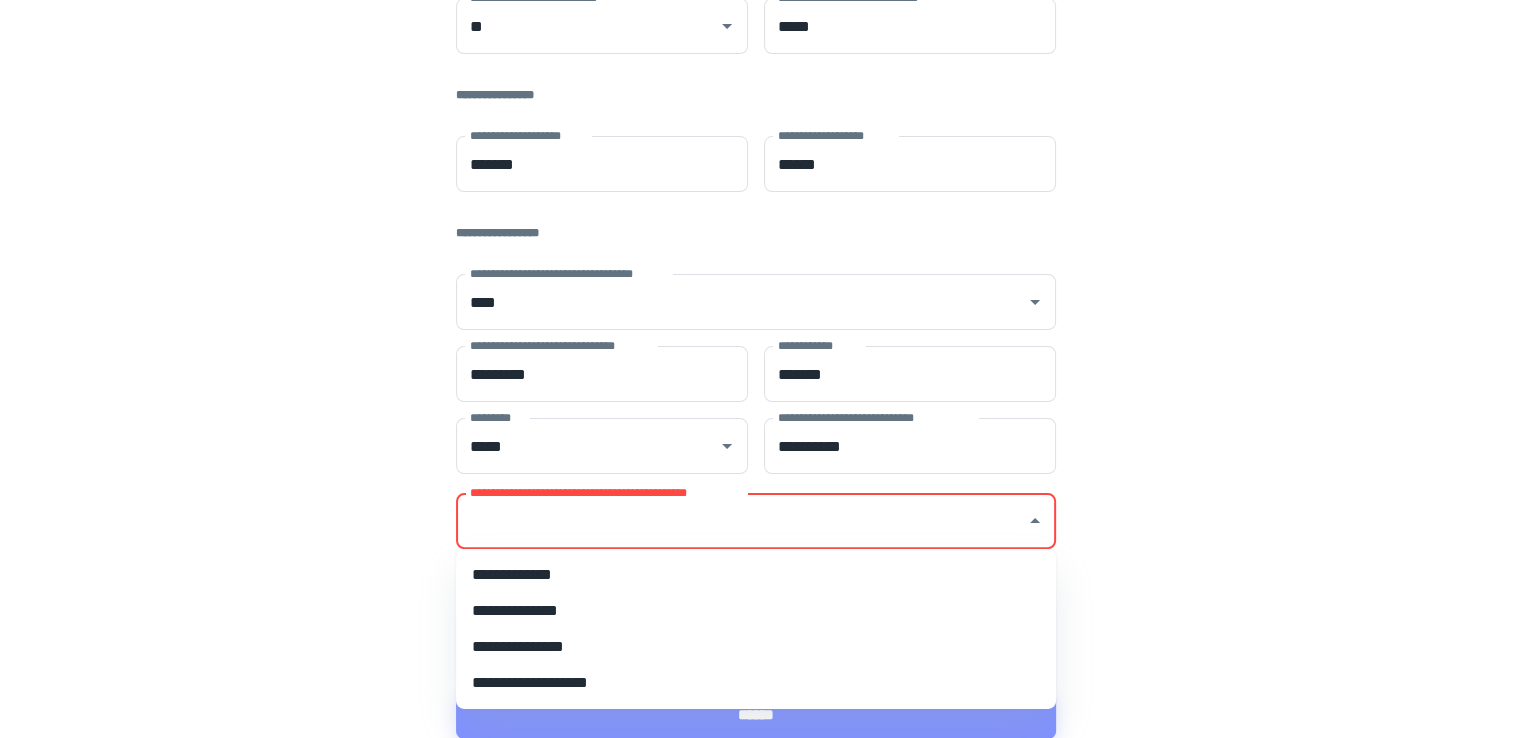 click on "**********" at bounding box center (756, 575) 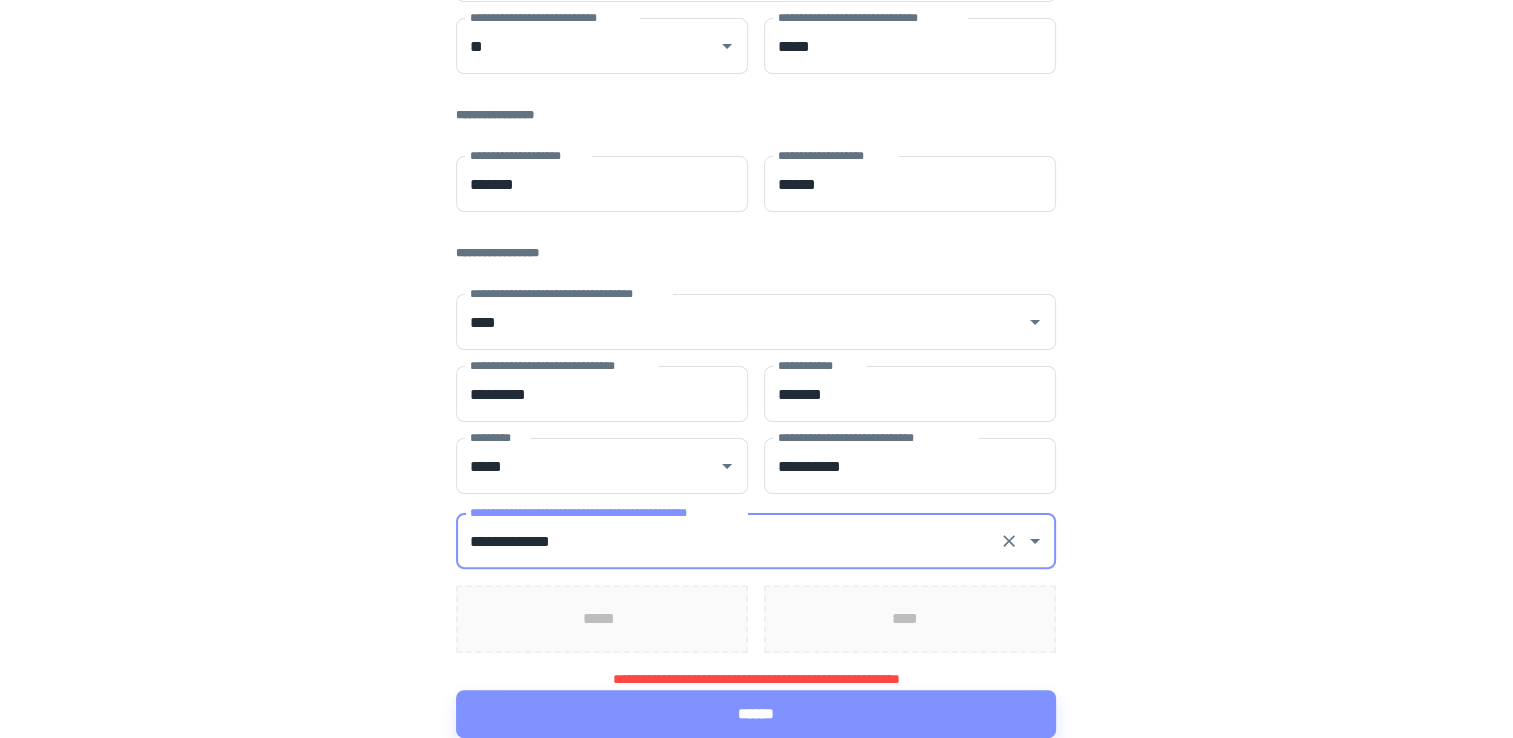scroll, scrollTop: 383, scrollLeft: 0, axis: vertical 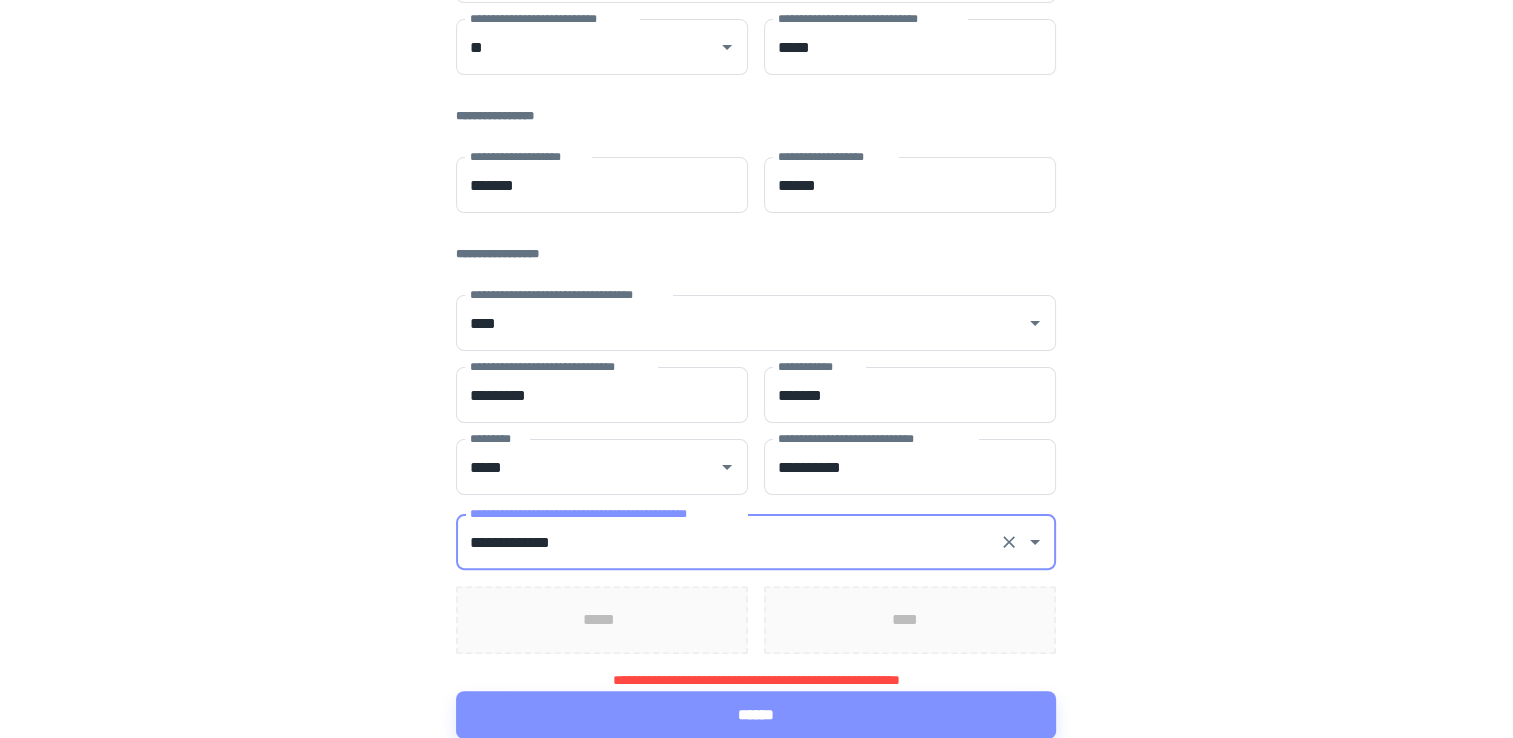 click on "*****" at bounding box center (602, 620) 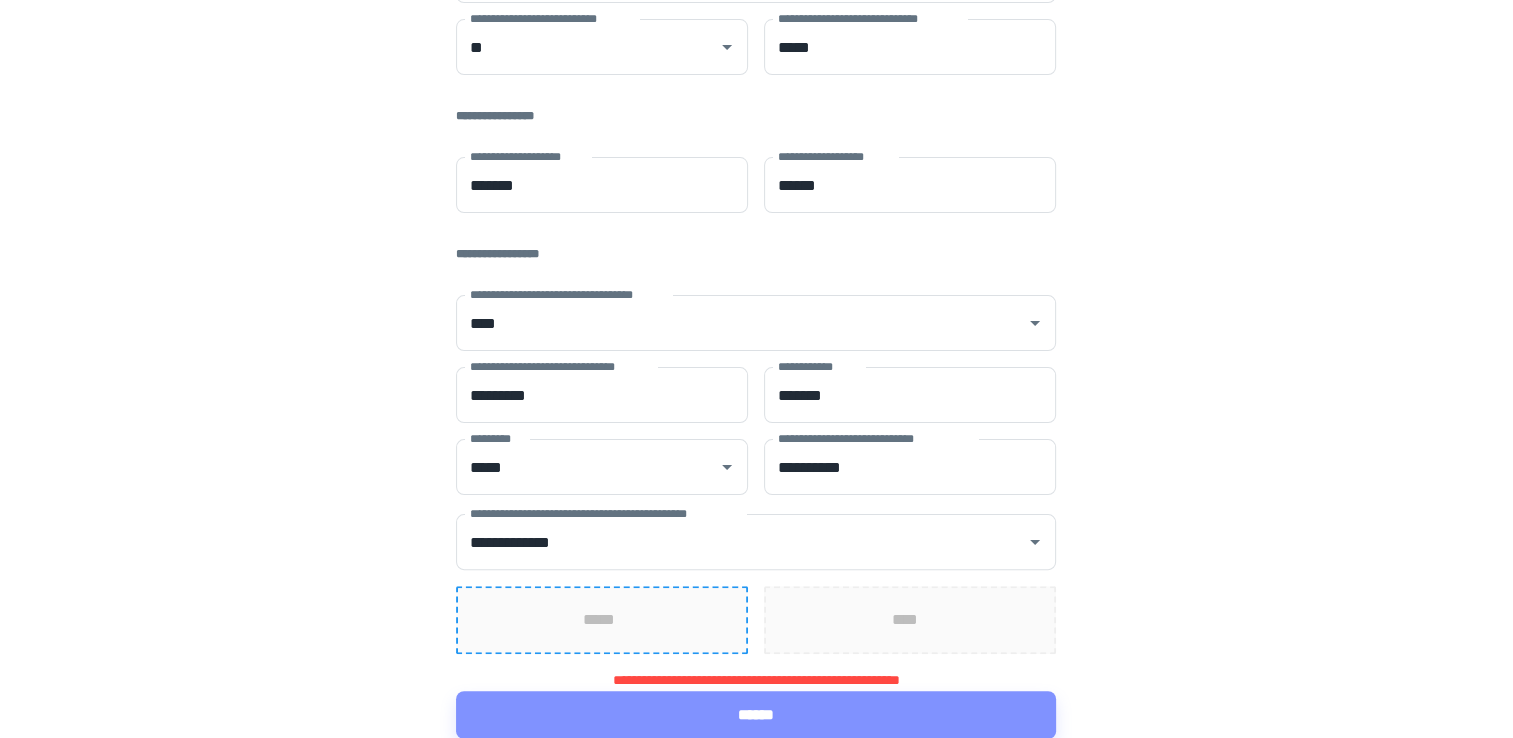 click on "*****" at bounding box center [602, 620] 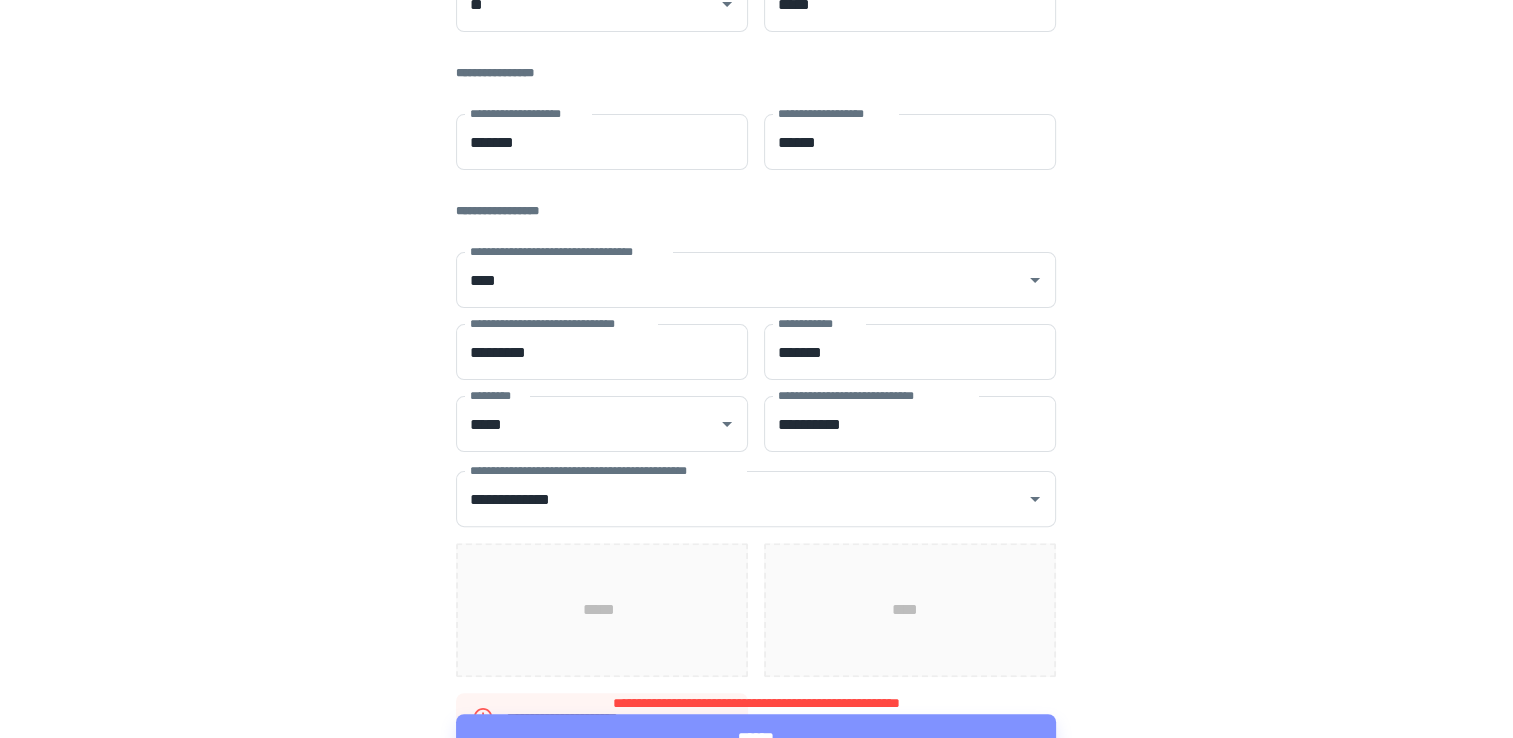 scroll, scrollTop: 448, scrollLeft: 0, axis: vertical 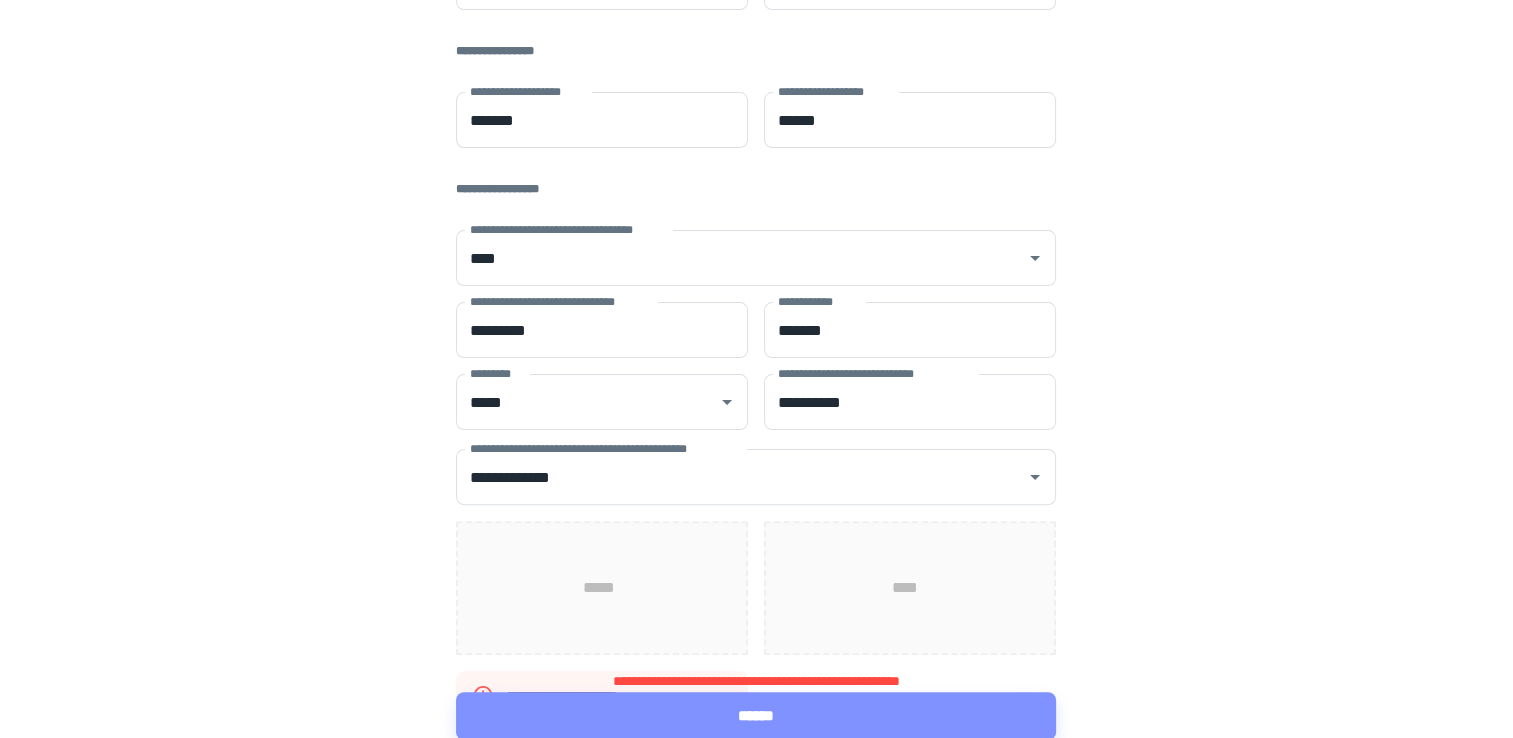 click on "****" at bounding box center [910, 588] 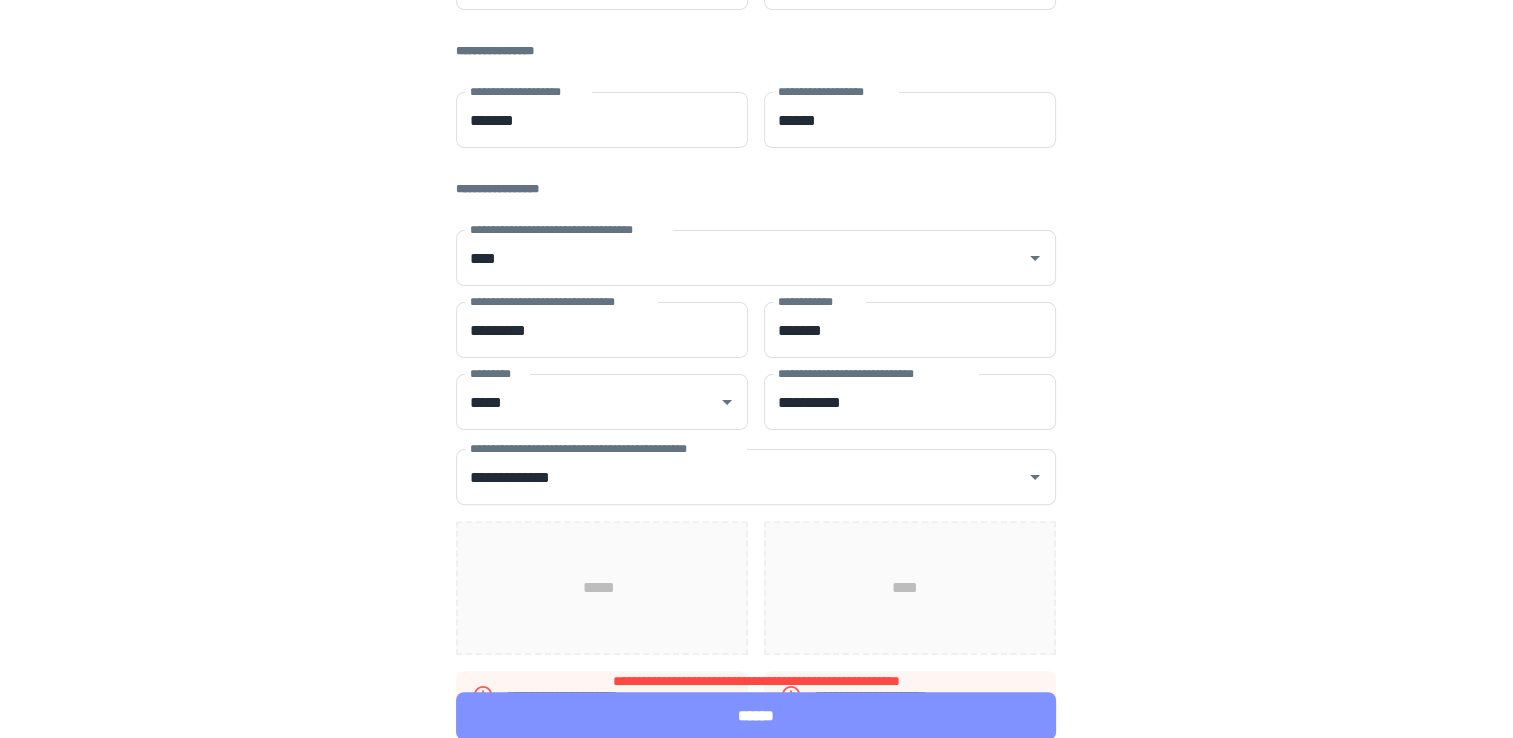 click on "******" at bounding box center (756, 716) 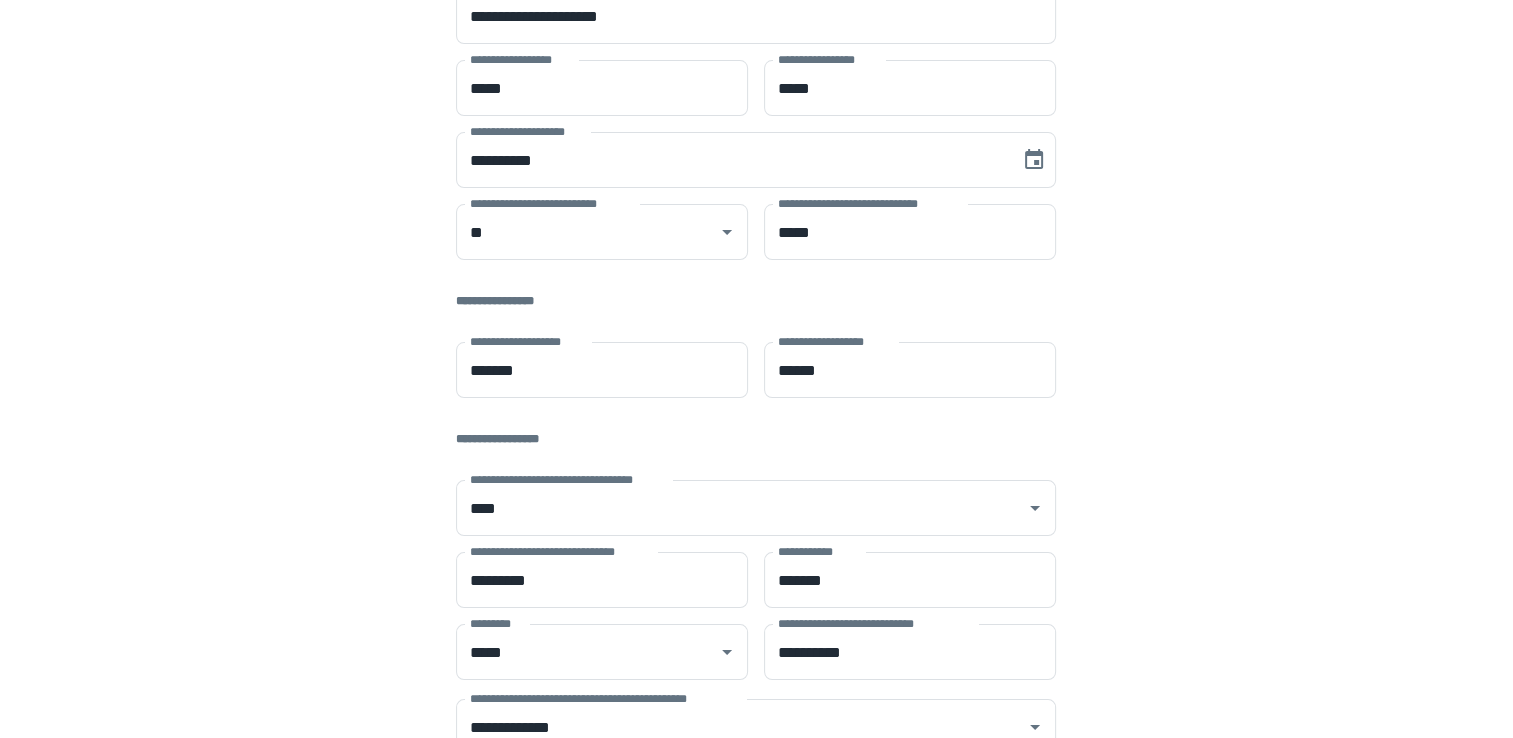 scroll, scrollTop: 448, scrollLeft: 0, axis: vertical 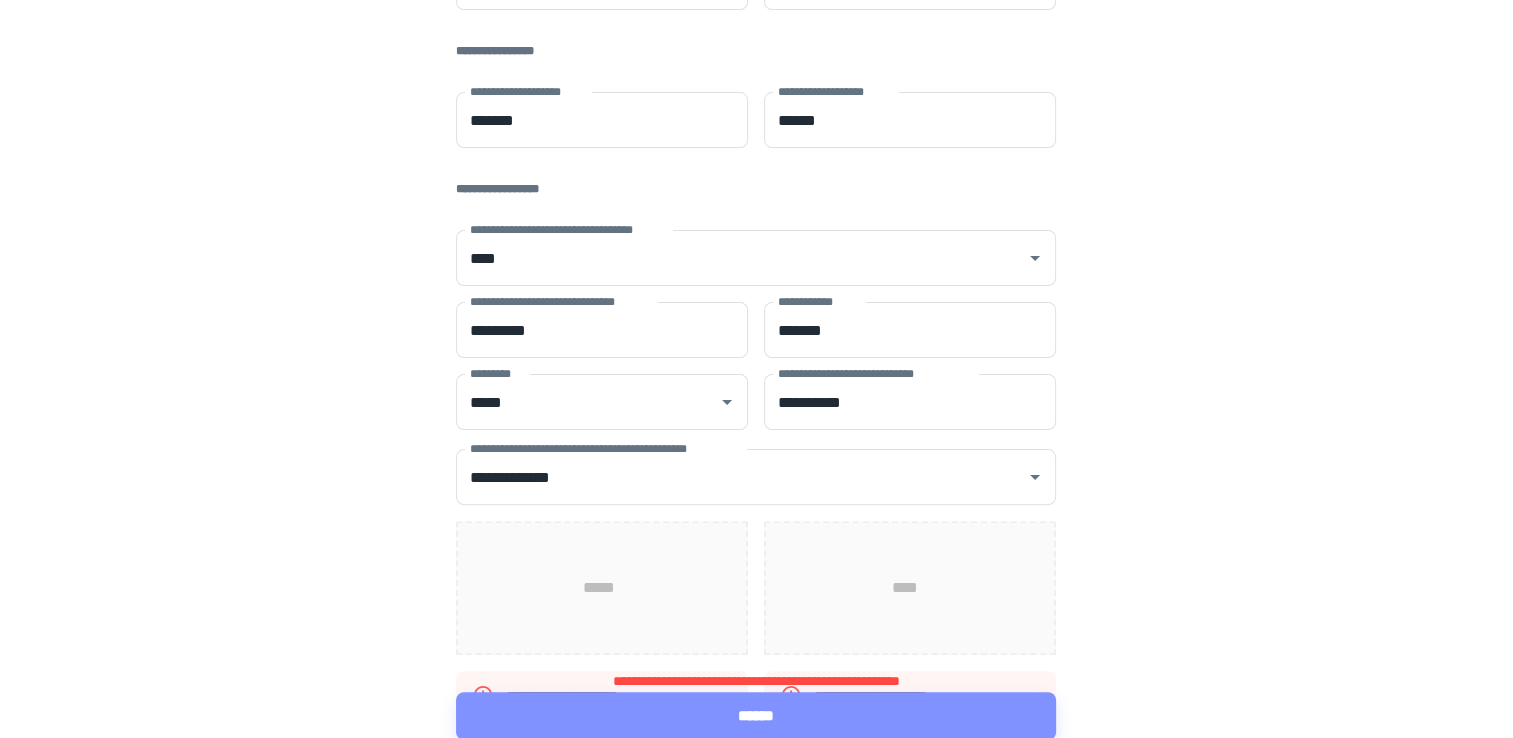 click 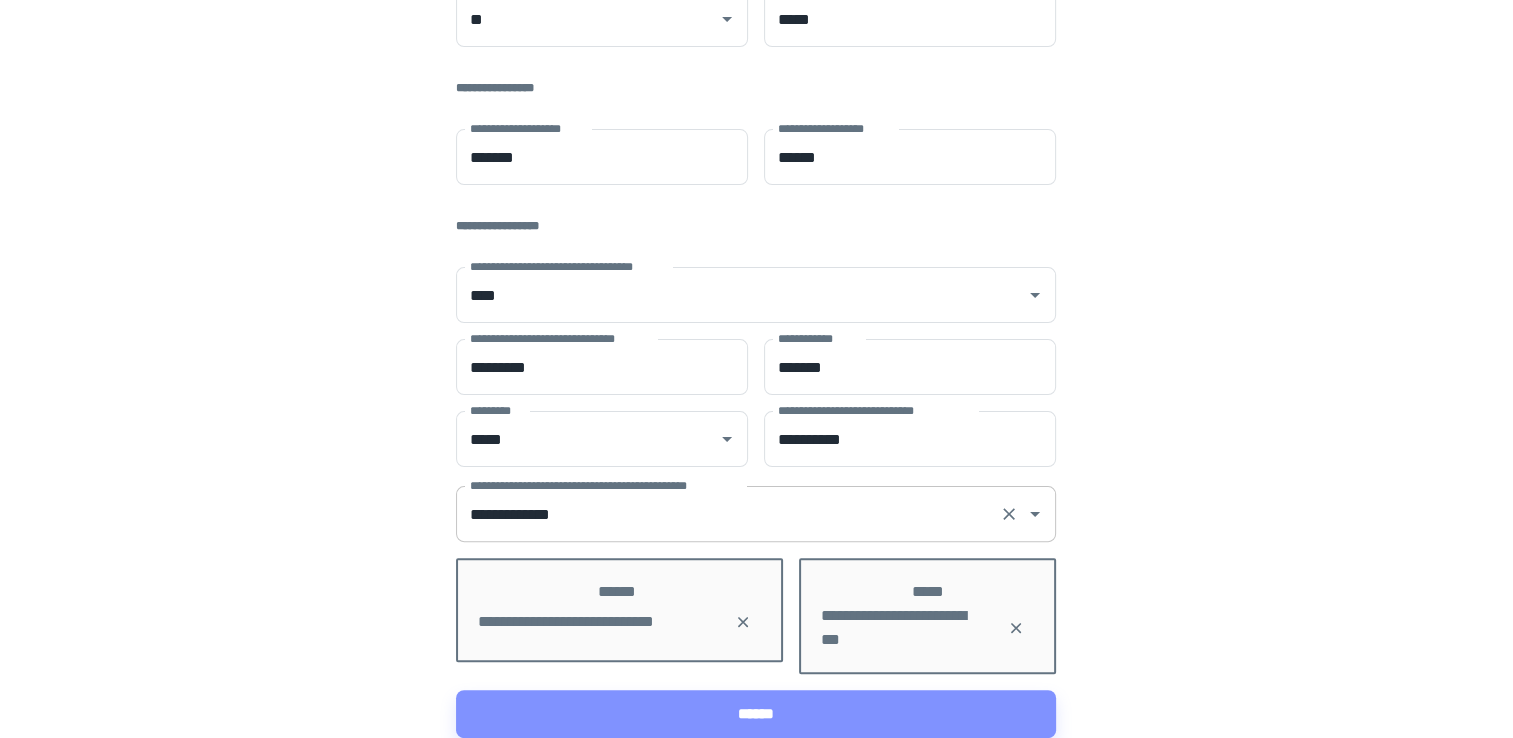 scroll, scrollTop: 397, scrollLeft: 0, axis: vertical 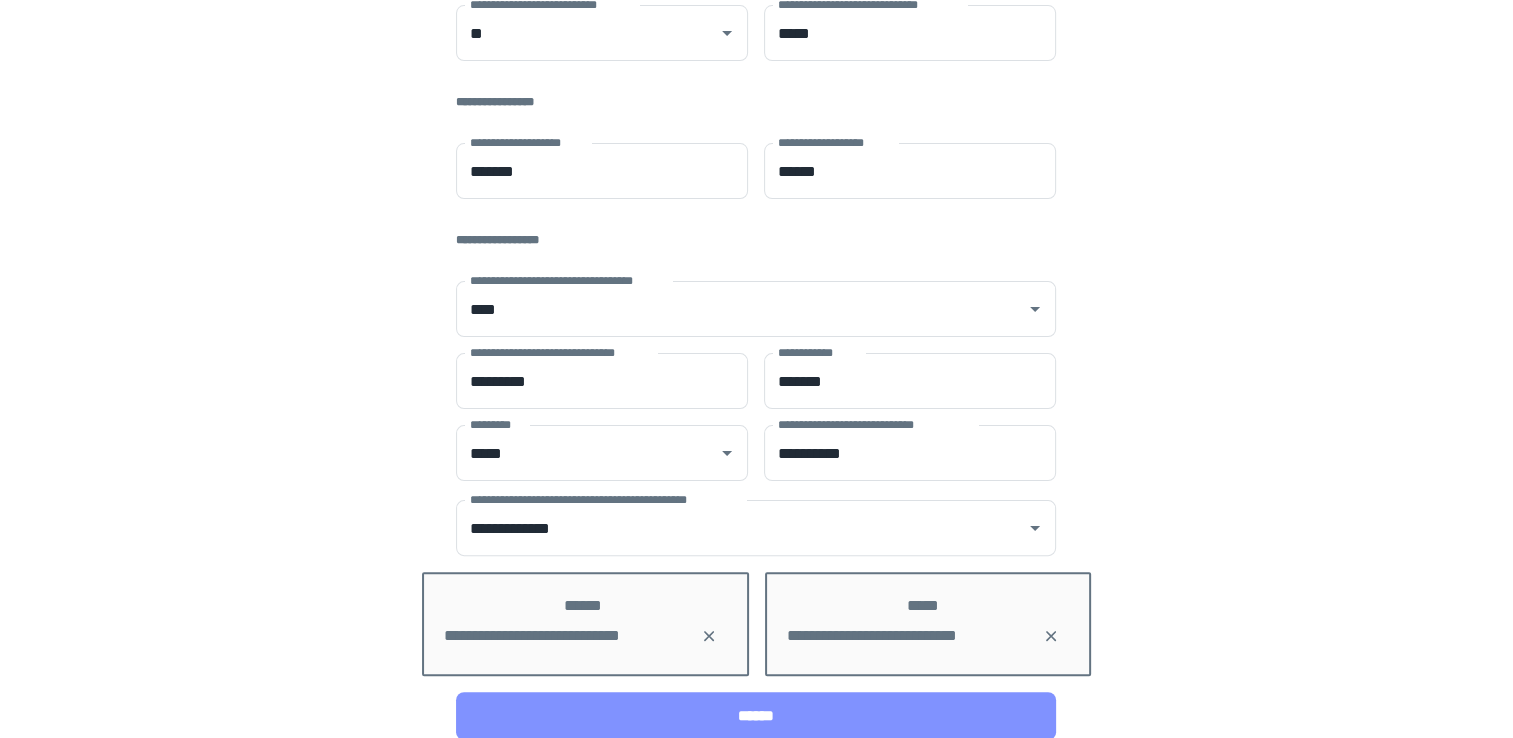 click on "******" at bounding box center (756, 716) 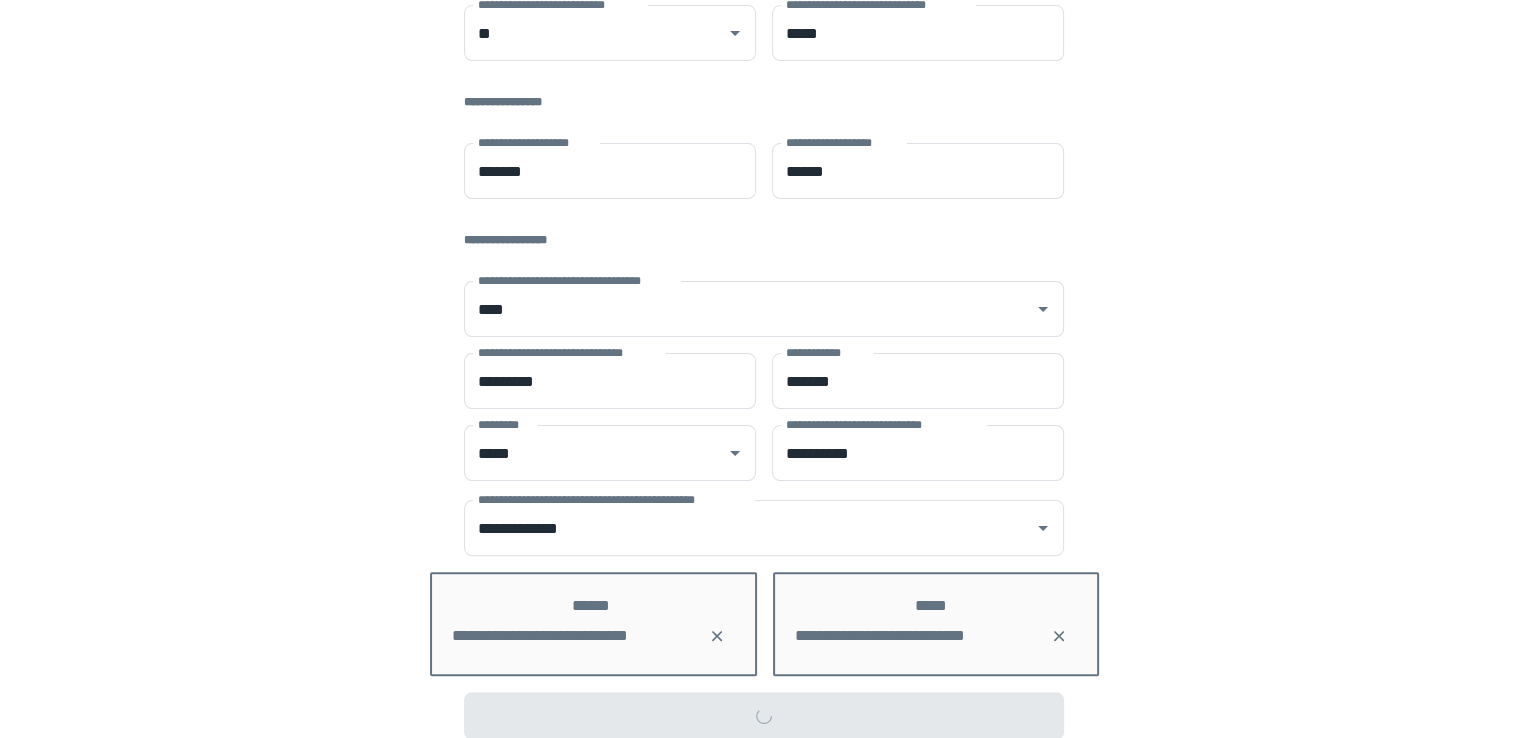 scroll, scrollTop: 0, scrollLeft: 0, axis: both 